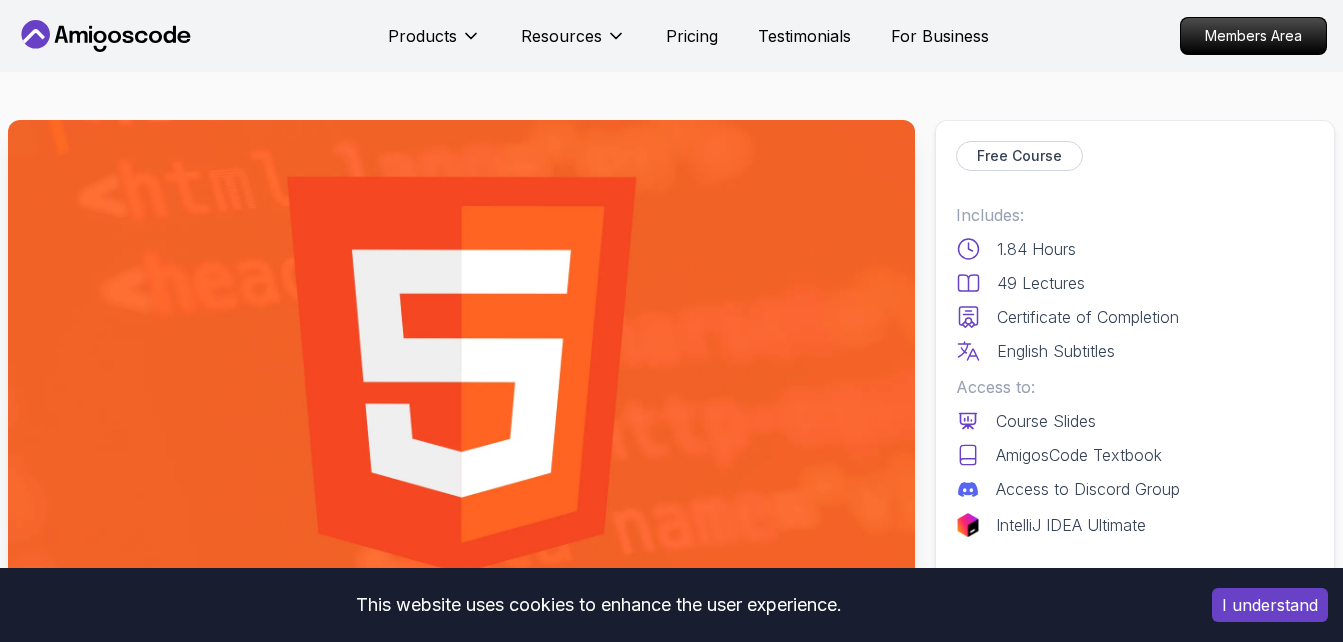 scroll, scrollTop: 0, scrollLeft: 0, axis: both 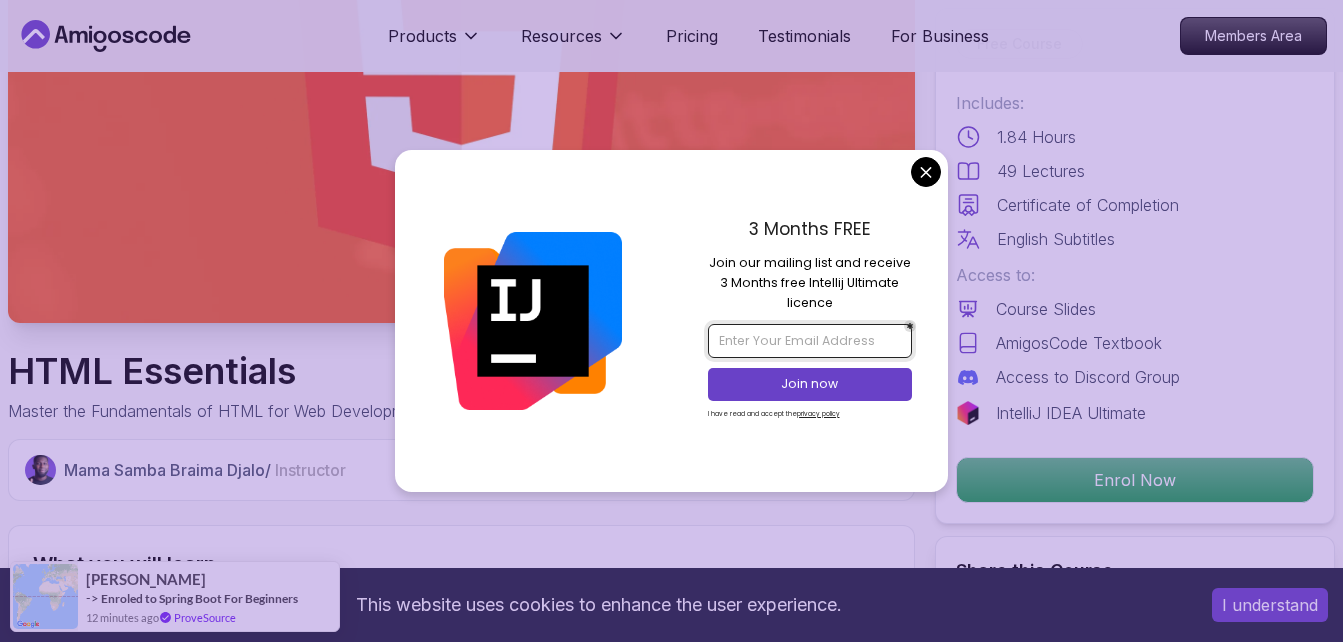 click at bounding box center [810, 341] 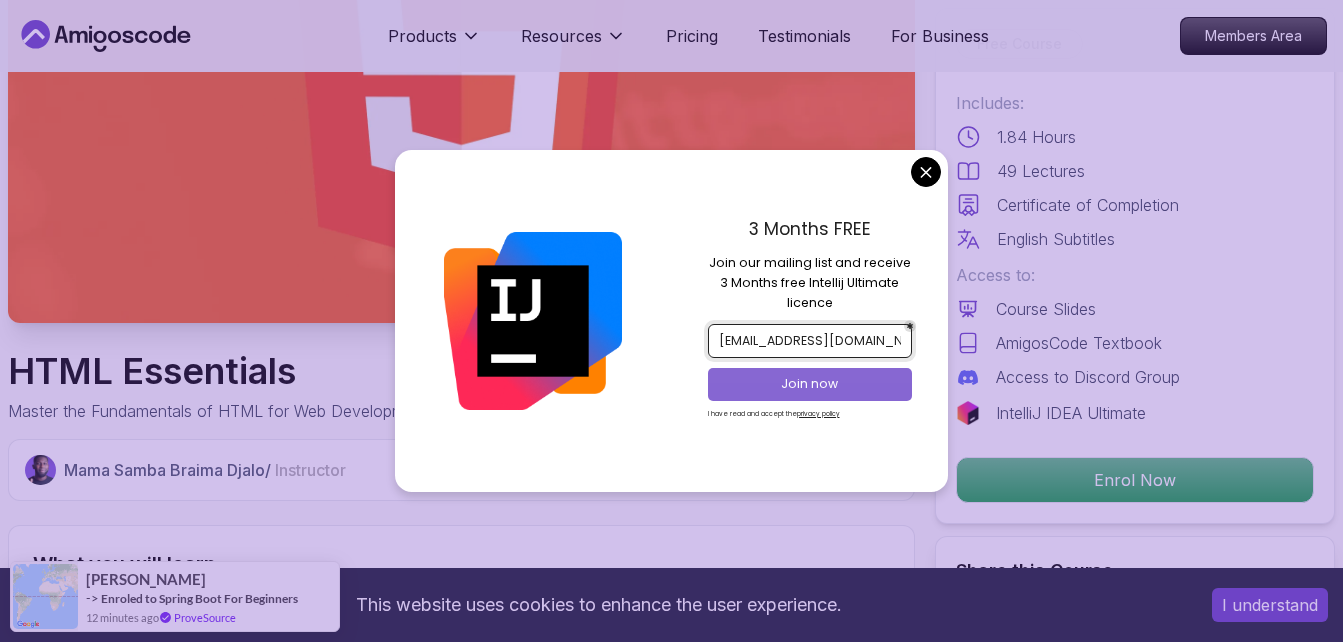 click on "Join now" at bounding box center [810, 384] 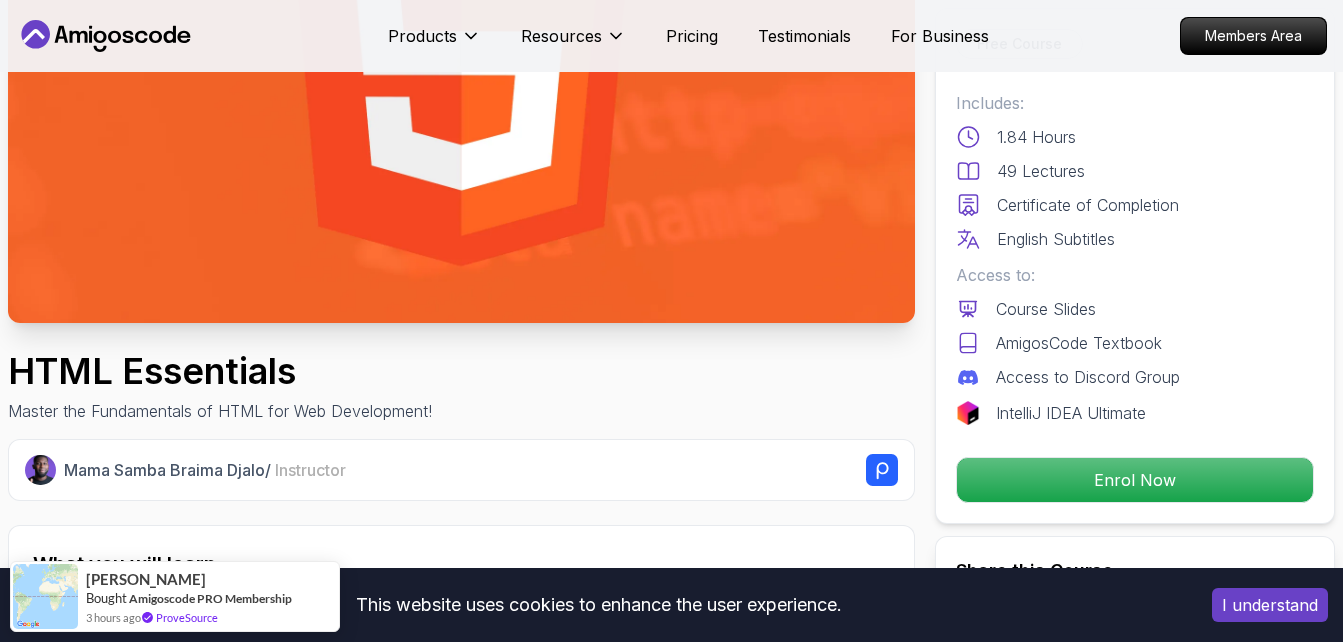 click on "This website uses cookies to enhance the user experience. I understand Products Resources Pricing Testimonials For Business Members Area Products Resources Pricing Testimonials For Business Members Area HTML Essentials Master the Fundamentals of HTML for Web Development! Mama Samba Braima Djalo  /   Instructor Free Course Includes: 1.84 Hours 49 Lectures Certificate of Completion English Subtitles Access to: Course Slides AmigosCode Textbook Access to Discord Group IntelliJ IDEA Ultimate Enrol Now Share this Course or Copy link Got a Team of 5 or More? With one subscription, give your entire team access to all courses and features. Check our Business Plan Mama Samba Braima Djalo  /   Instructor What you will learn html vscode chrome Getting Started with HTML - Understand the basics of HTML, its structure, and how to use tools like VS Code and Chrome Developer Tools. HTML Fundamentals - Learn to work with essential elements like headings, paragraphs, lists, tables, buttons, links, and images." at bounding box center [671, 3559] 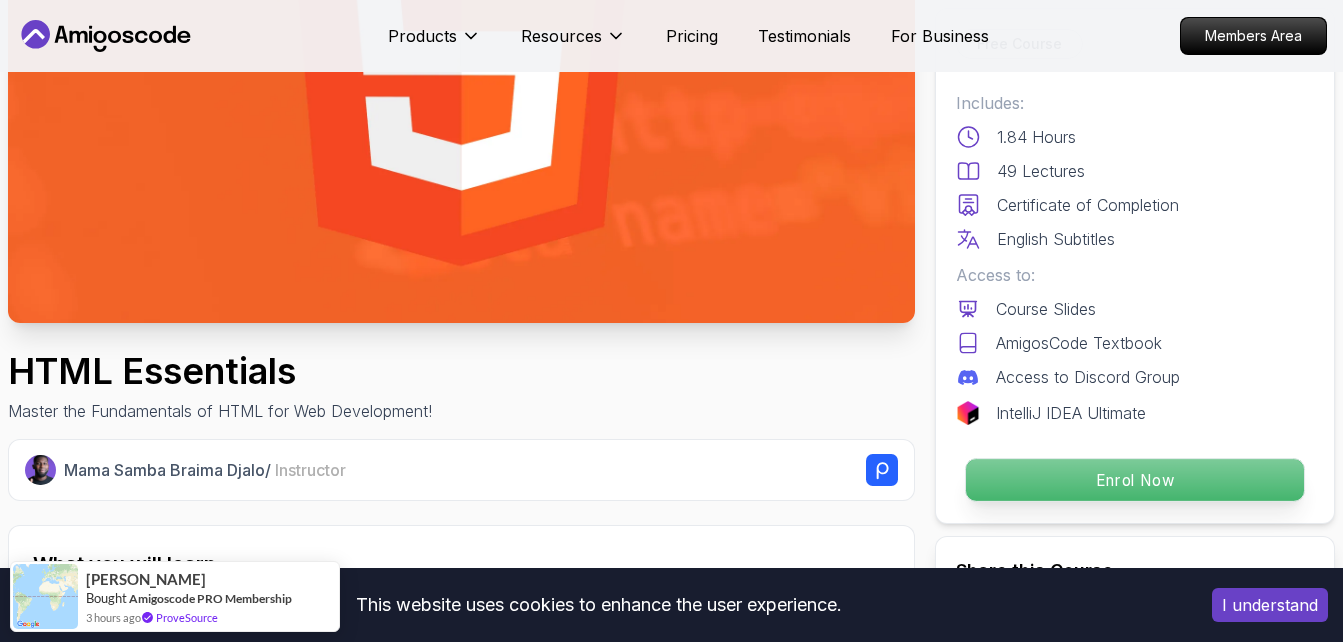 click on "Enrol Now" at bounding box center [1135, 480] 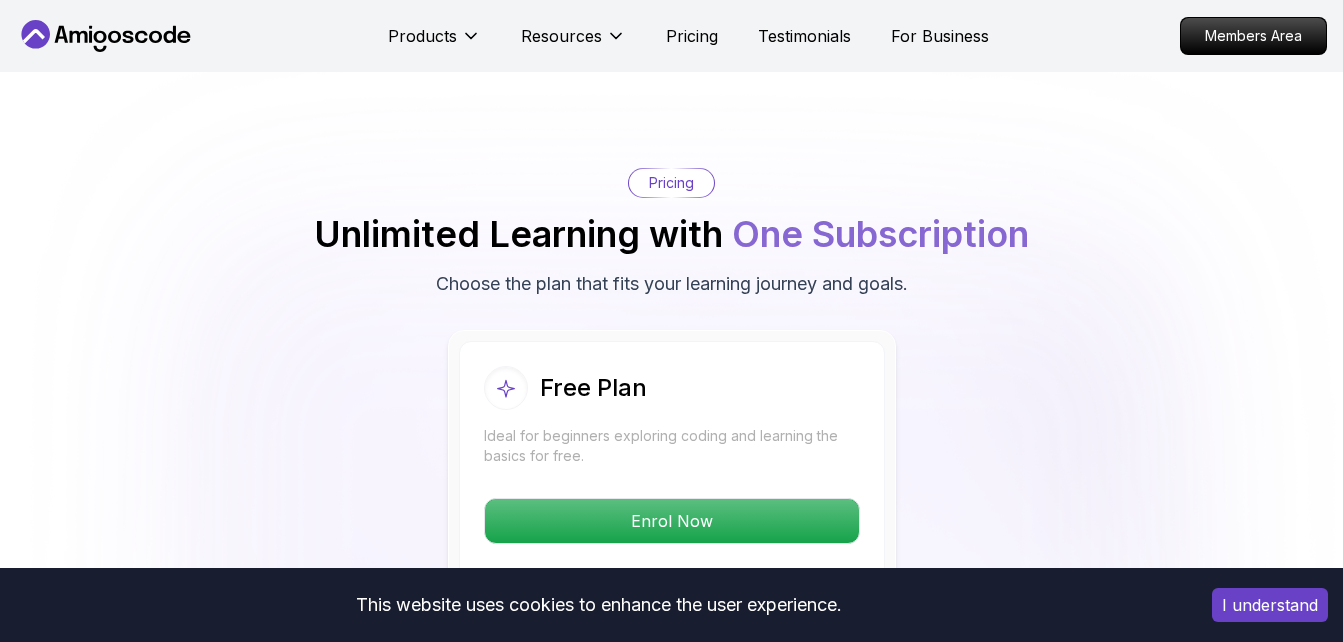 scroll, scrollTop: 3920, scrollLeft: 0, axis: vertical 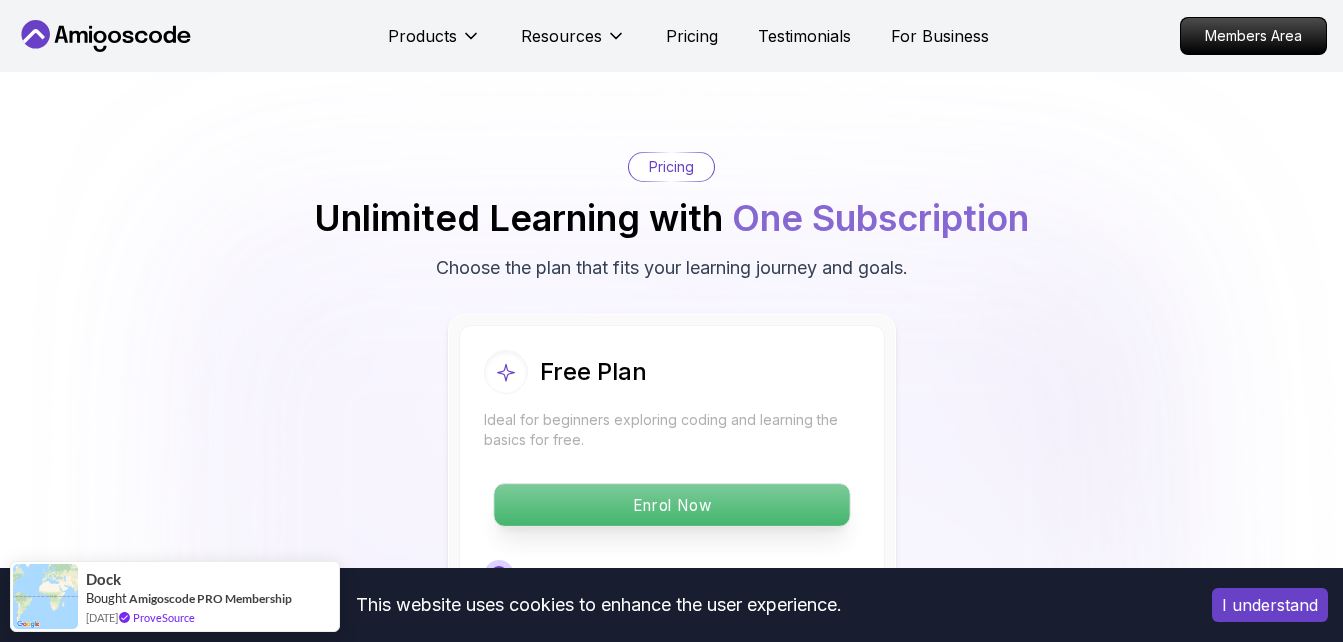 click on "Enrol Now" at bounding box center (671, 505) 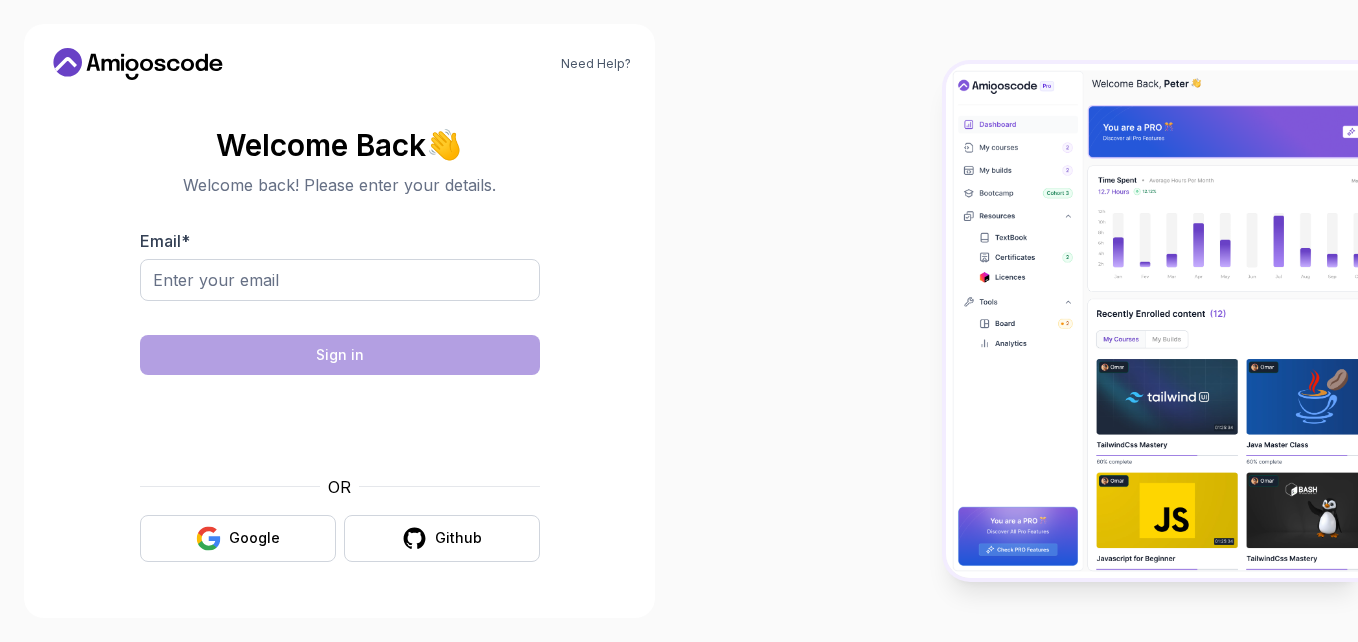 scroll, scrollTop: 0, scrollLeft: 0, axis: both 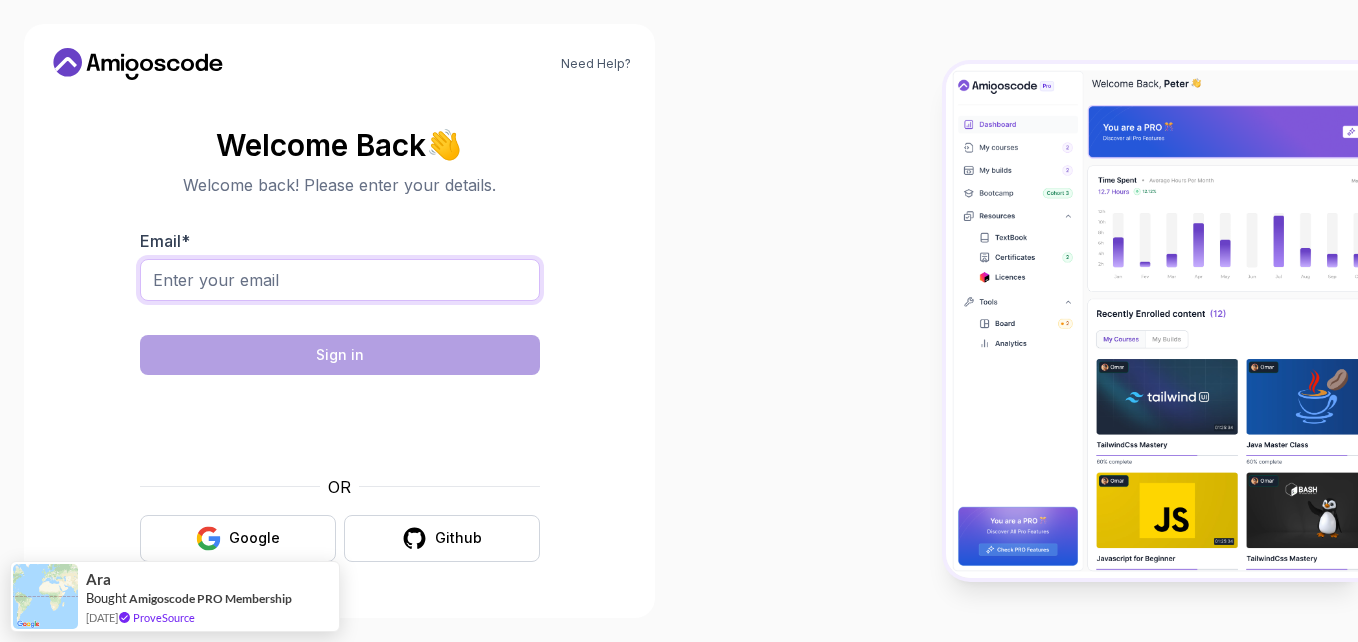 click on "Email *" at bounding box center [340, 280] 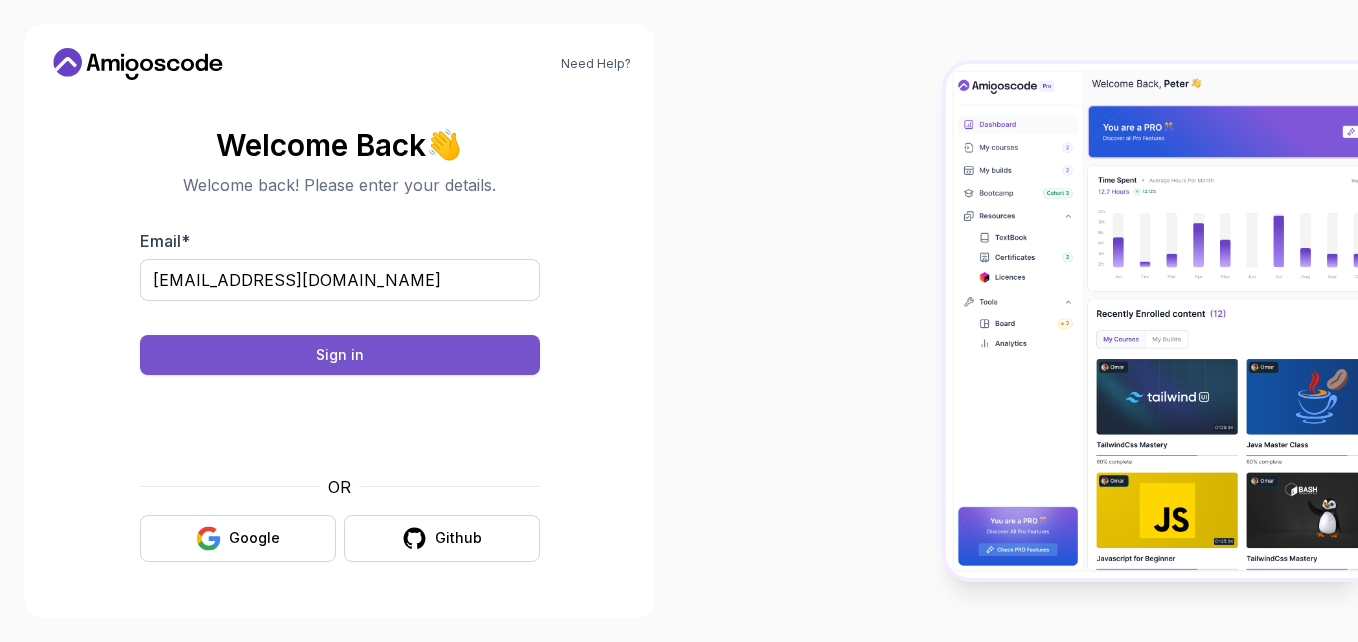 click on "Sign in" at bounding box center (340, 355) 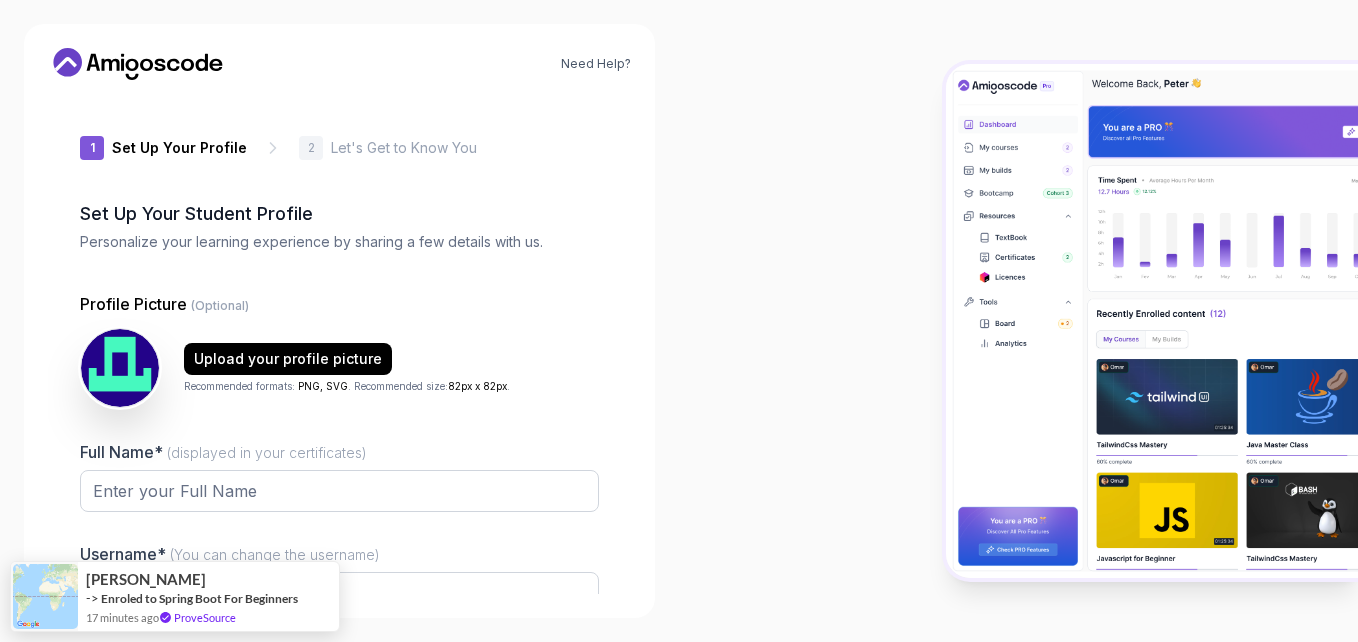 scroll, scrollTop: 0, scrollLeft: 0, axis: both 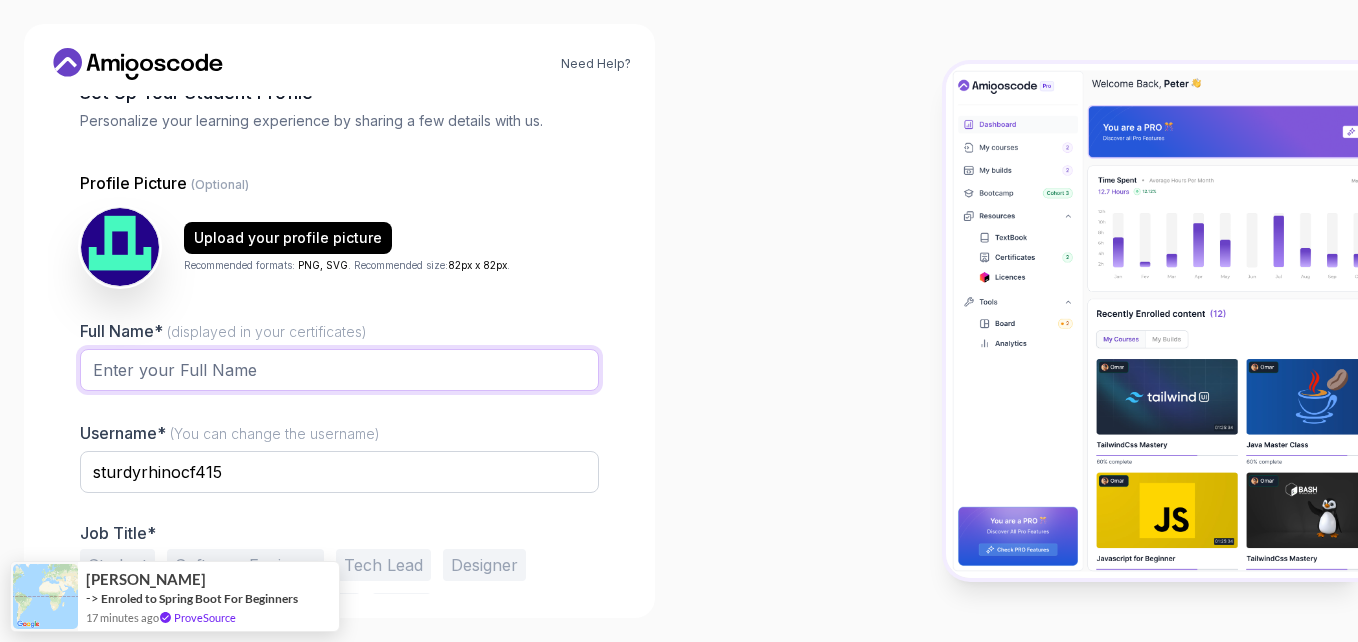 click on "Full Name*   (displayed in your certificates)" at bounding box center (339, 370) 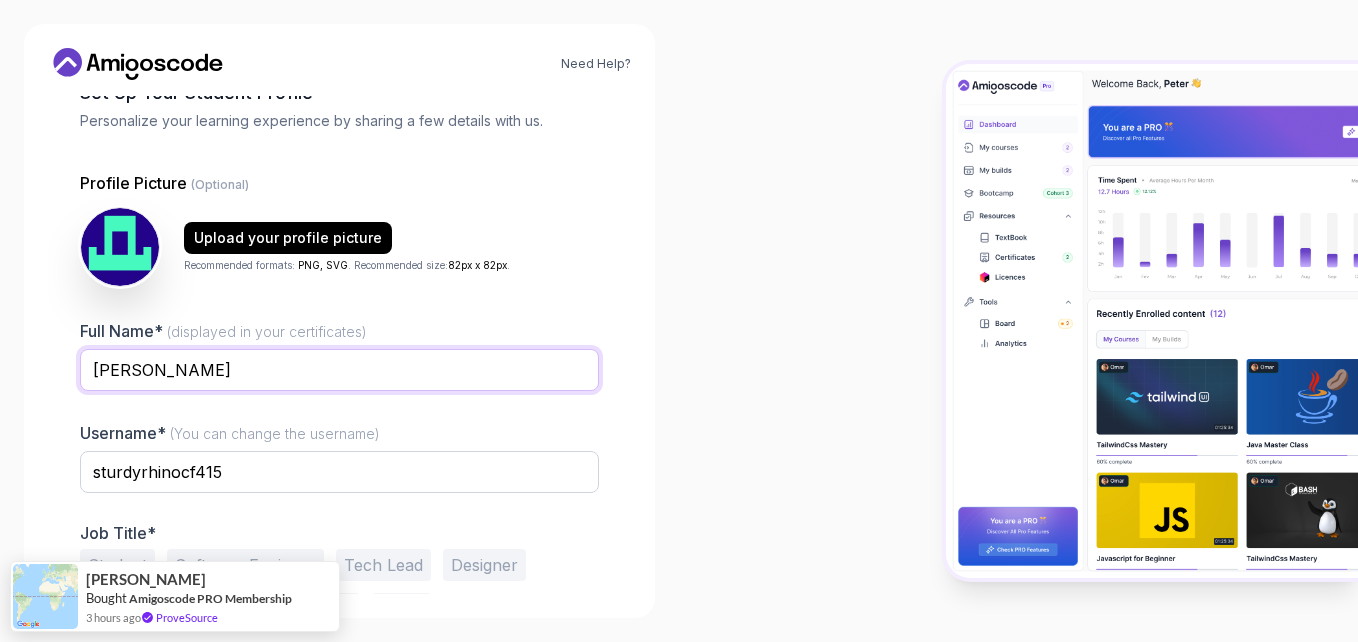 type on "[PERSON_NAME]" 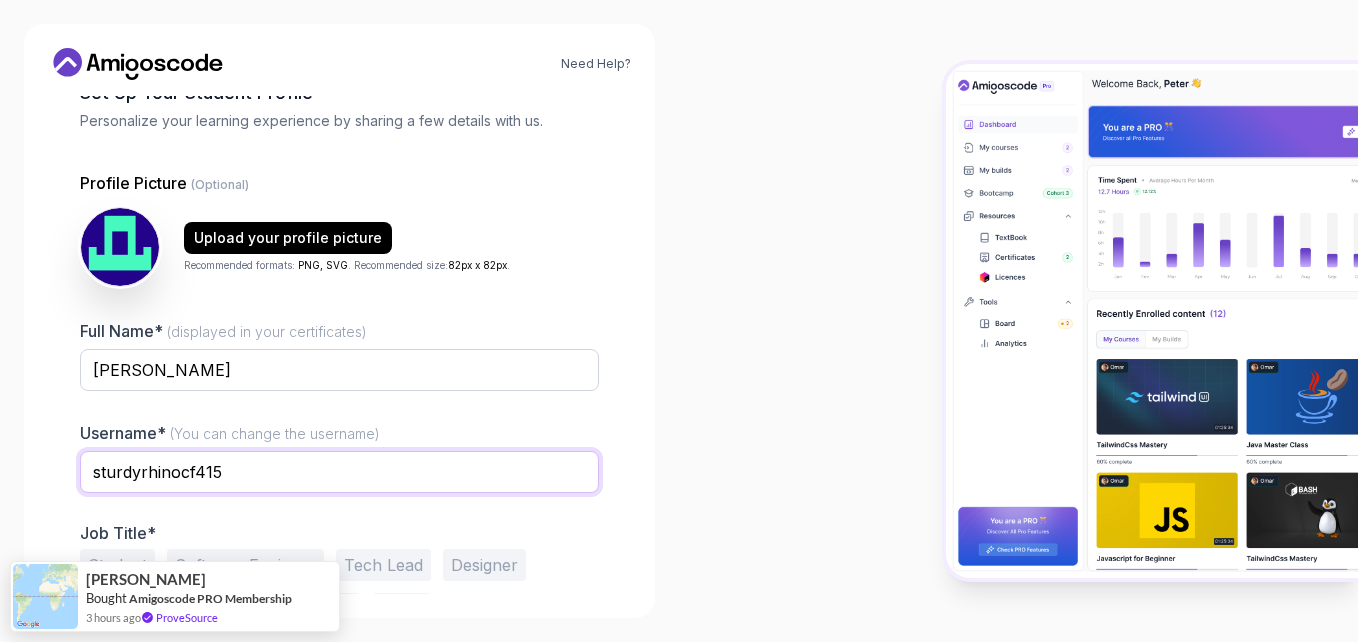 drag, startPoint x: 236, startPoint y: 471, endPoint x: 1, endPoint y: 474, distance: 235.01915 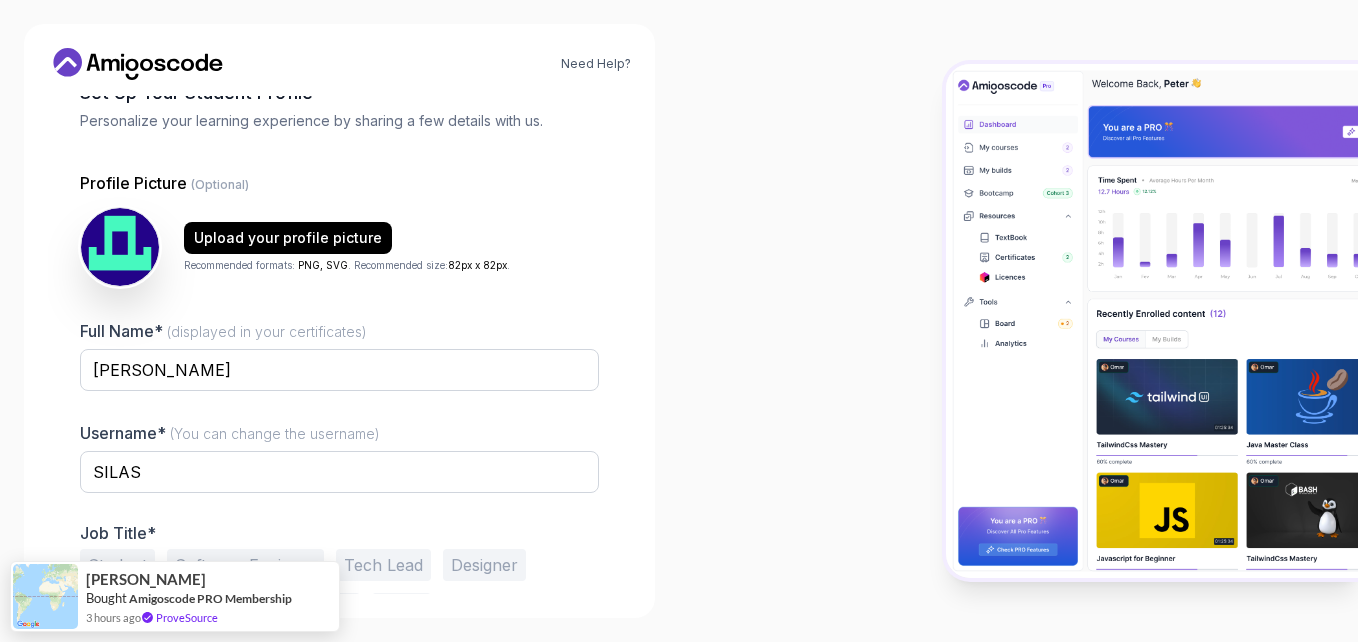 click at bounding box center [1018, 321] 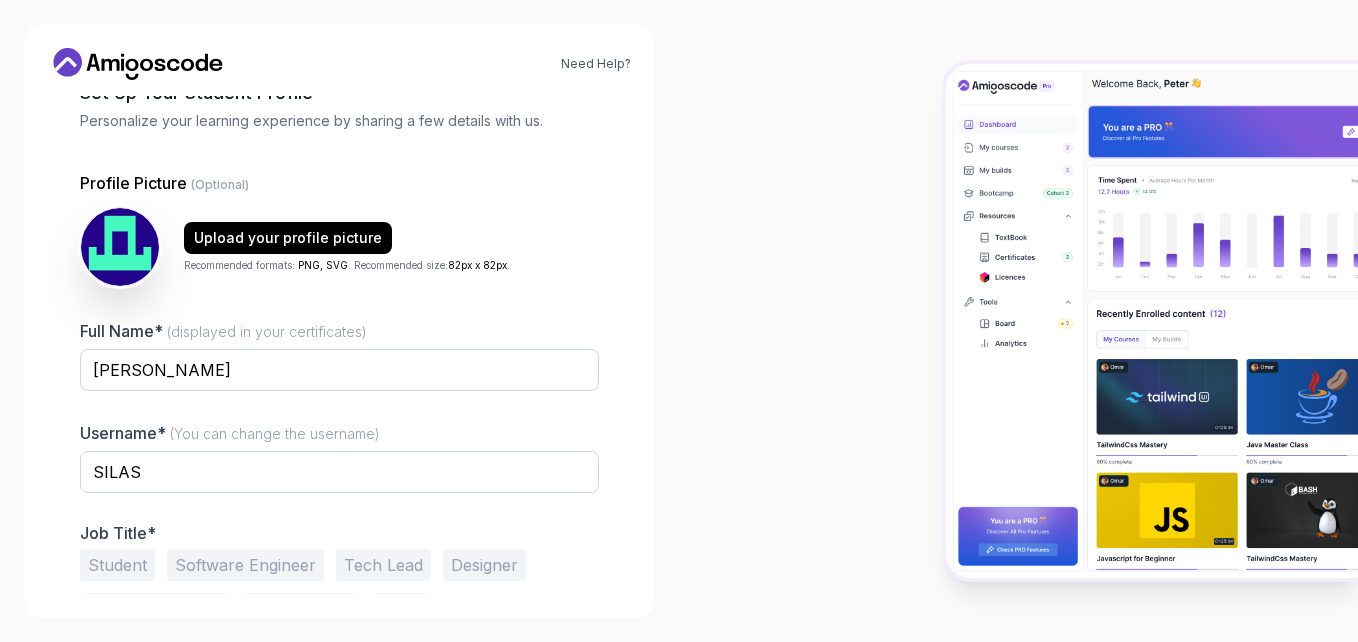scroll, scrollTop: 192, scrollLeft: 0, axis: vertical 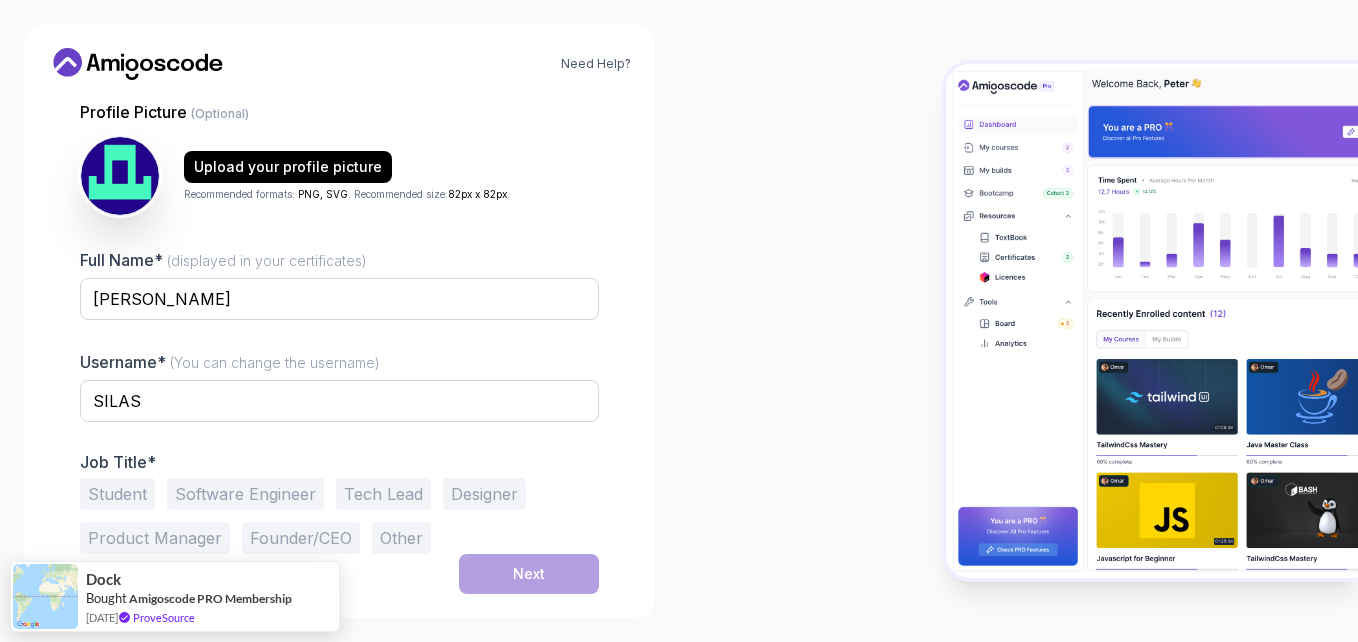 click on "Student" at bounding box center [117, 494] 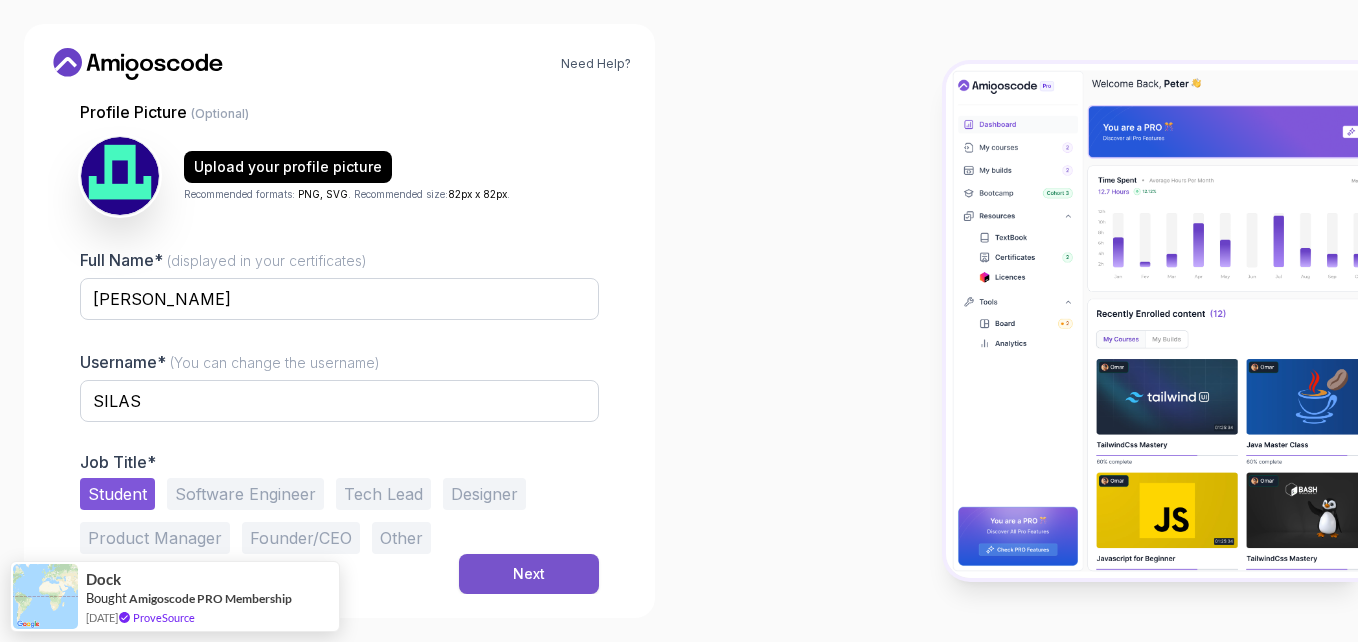 click on "Next" at bounding box center [529, 574] 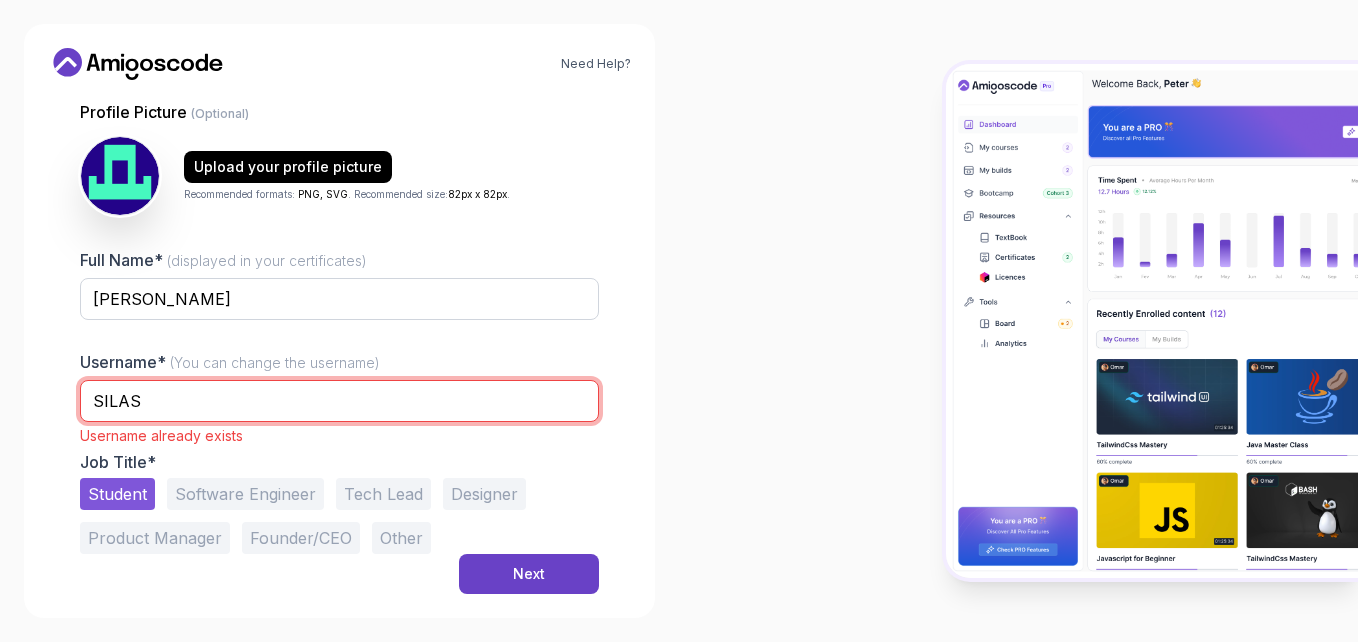 click on "SILAS" at bounding box center [339, 401] 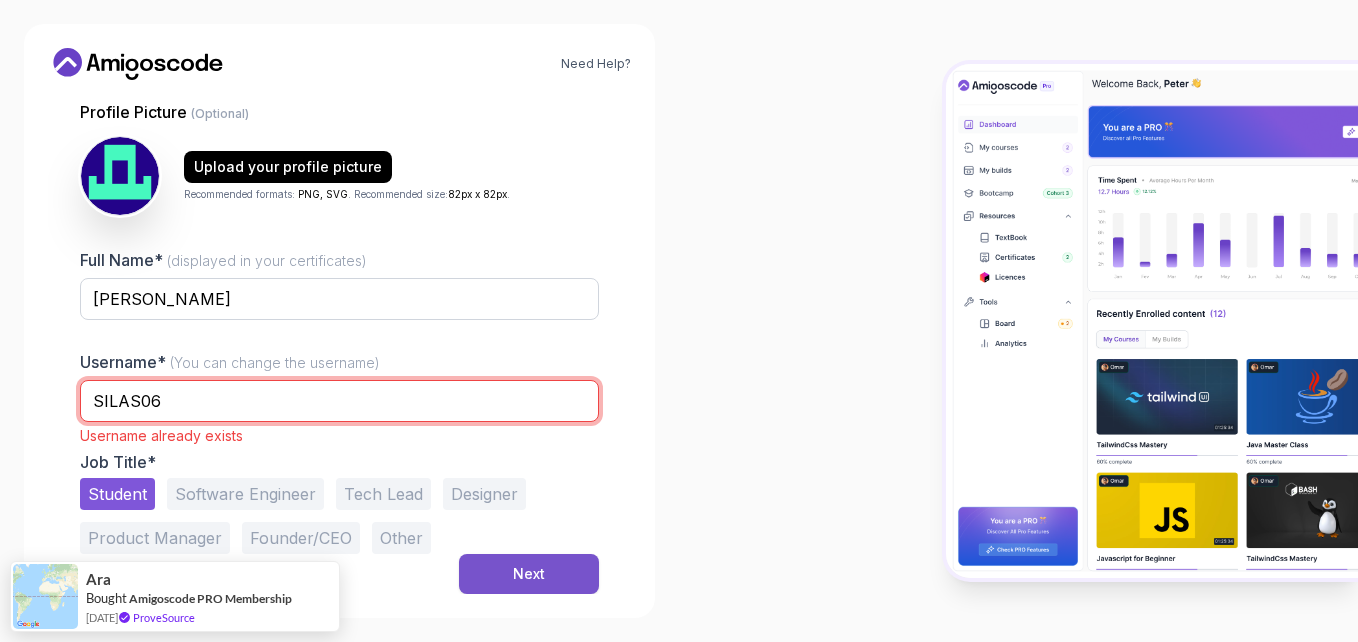 type on "SILAS06" 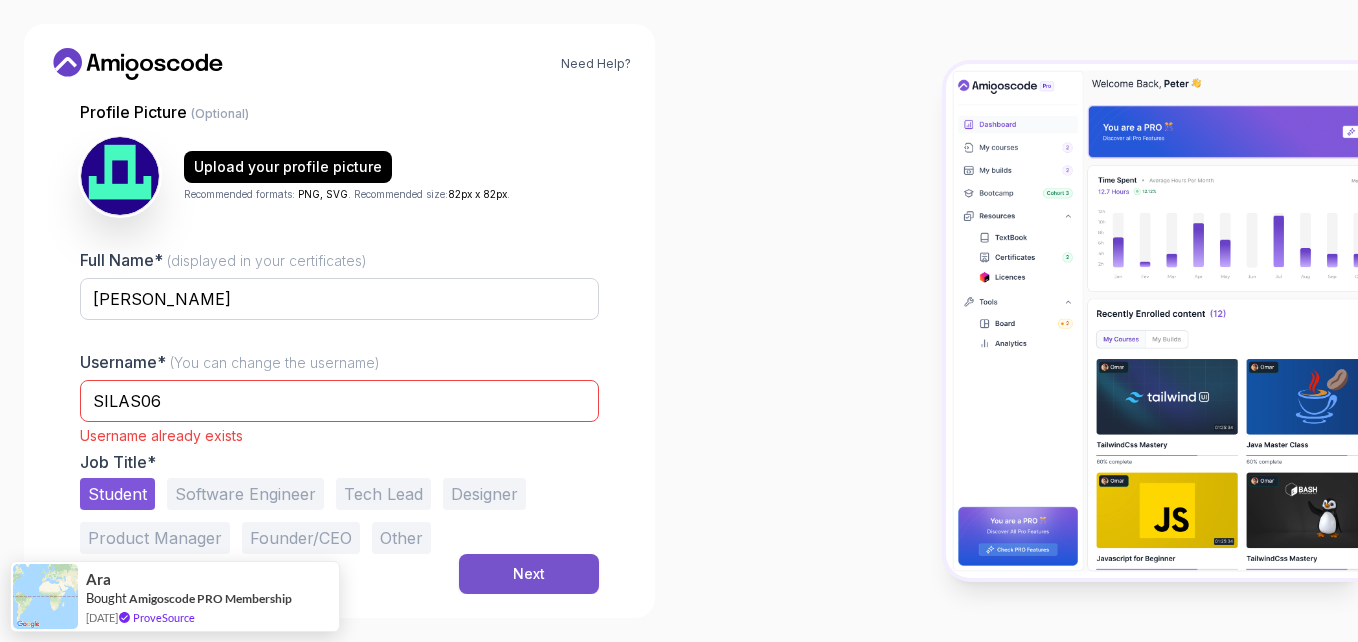click on "Next" at bounding box center (529, 574) 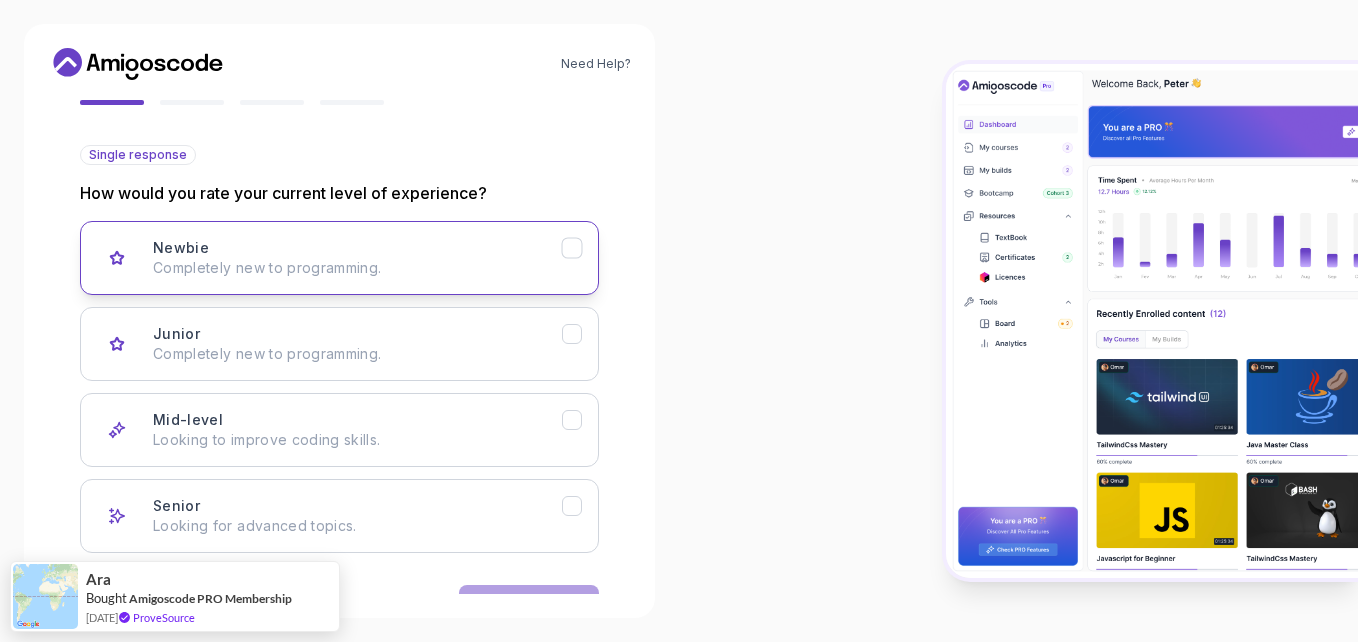 click 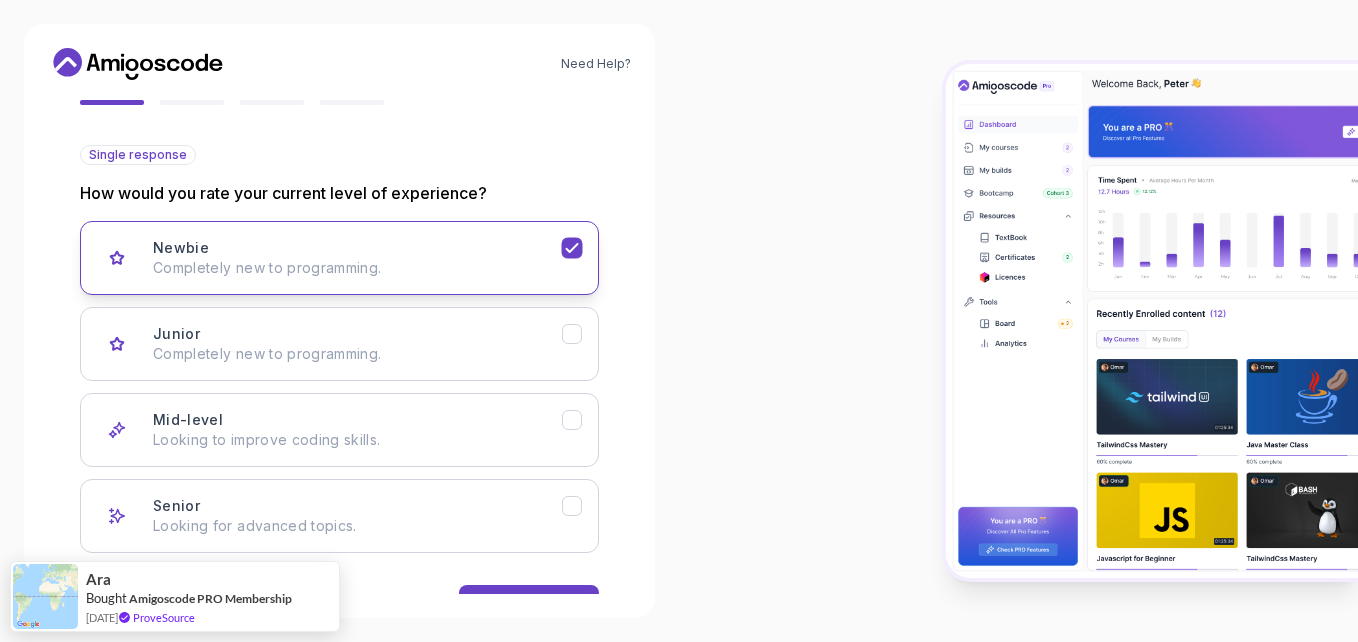 scroll, scrollTop: 255, scrollLeft: 0, axis: vertical 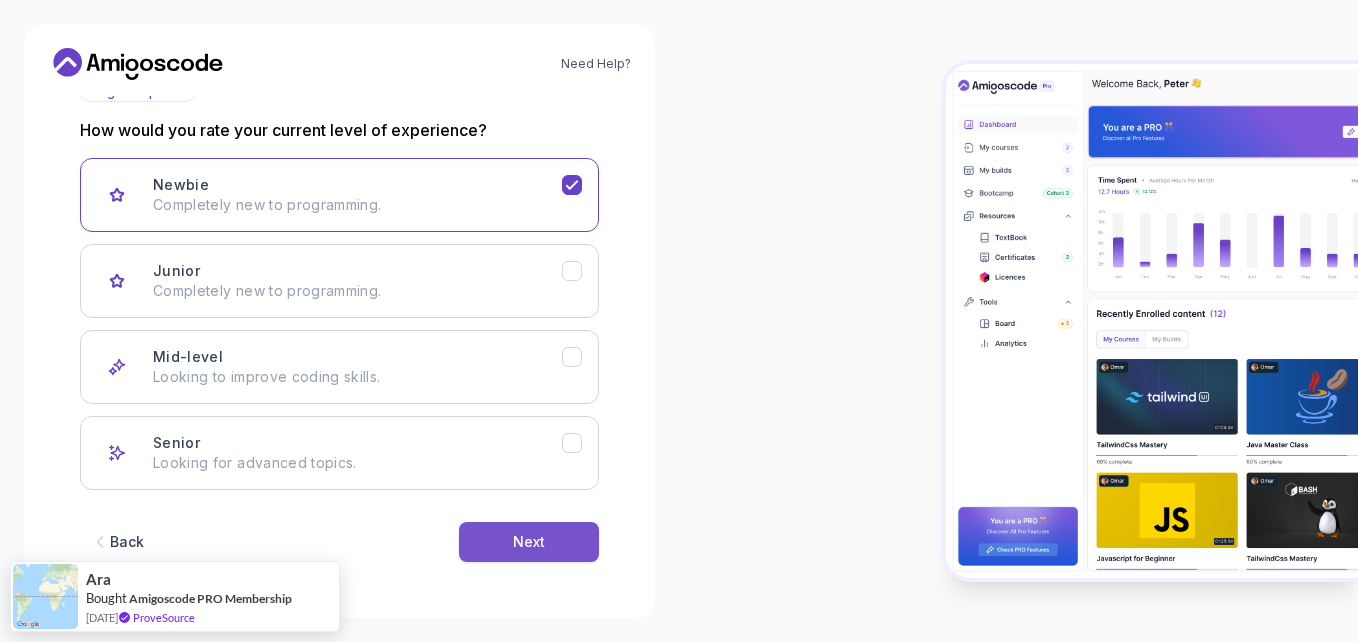 click on "Next" at bounding box center (529, 542) 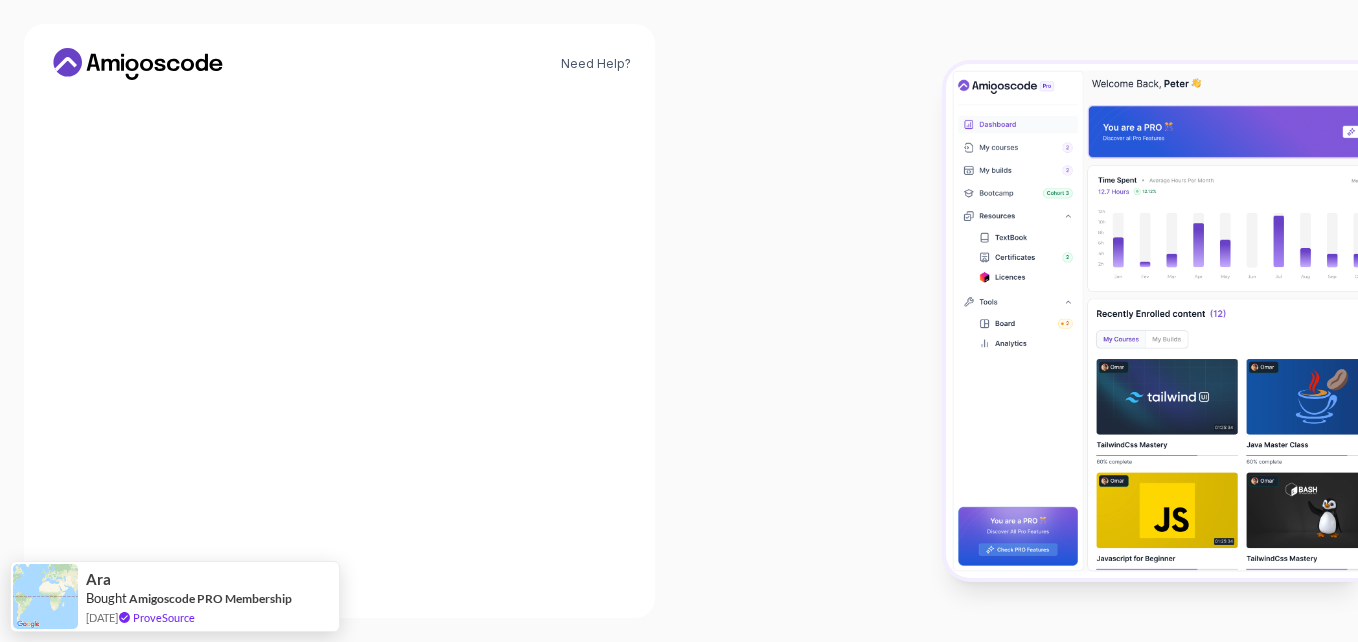 scroll, scrollTop: 255, scrollLeft: 0, axis: vertical 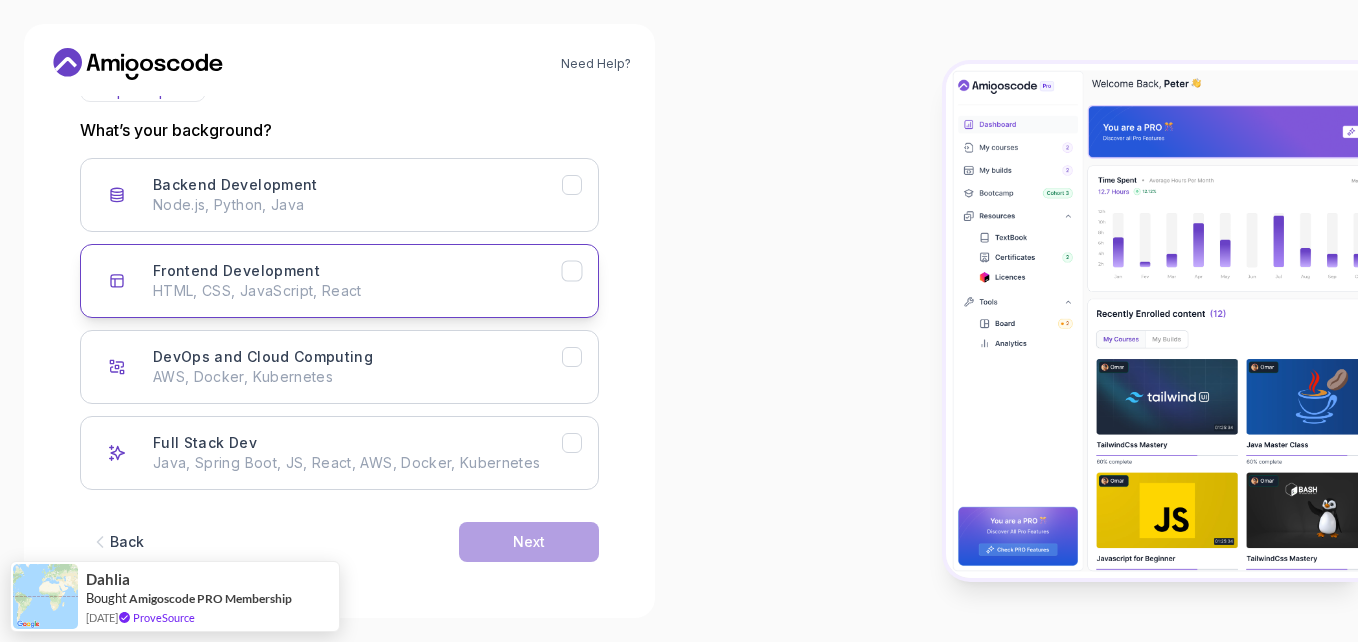 click on "Frontend Development HTML, CSS, JavaScript, React" at bounding box center (339, 281) 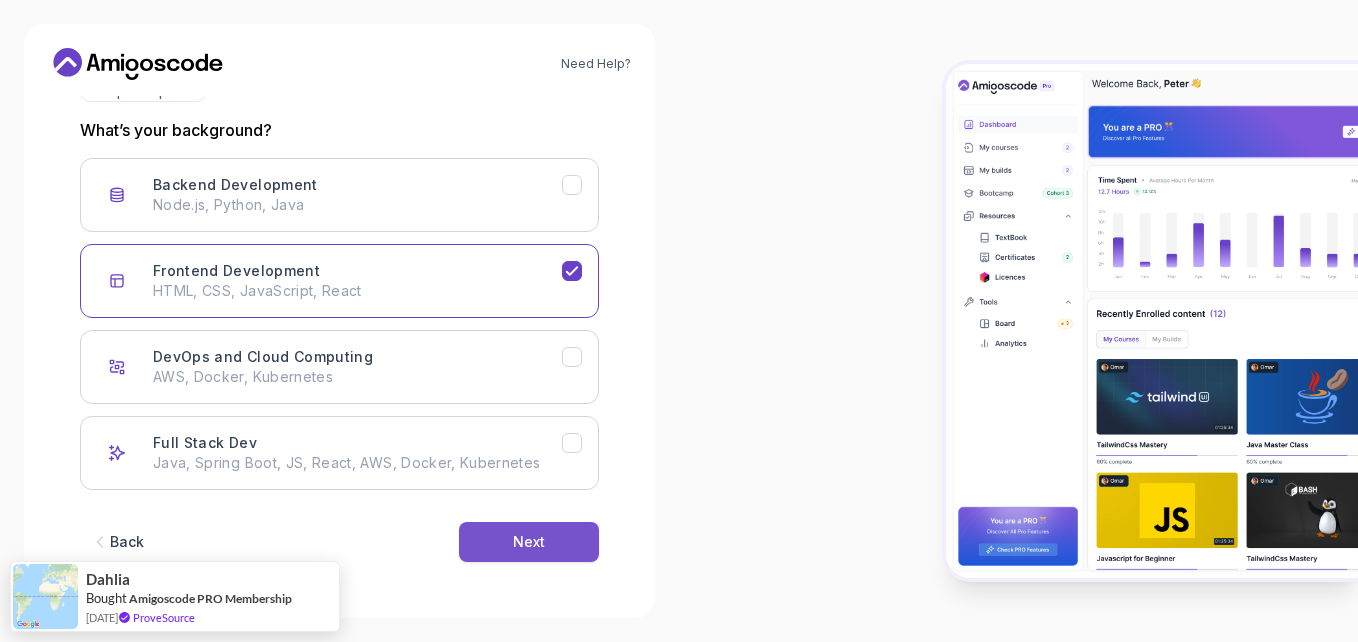 click on "Next" at bounding box center (529, 542) 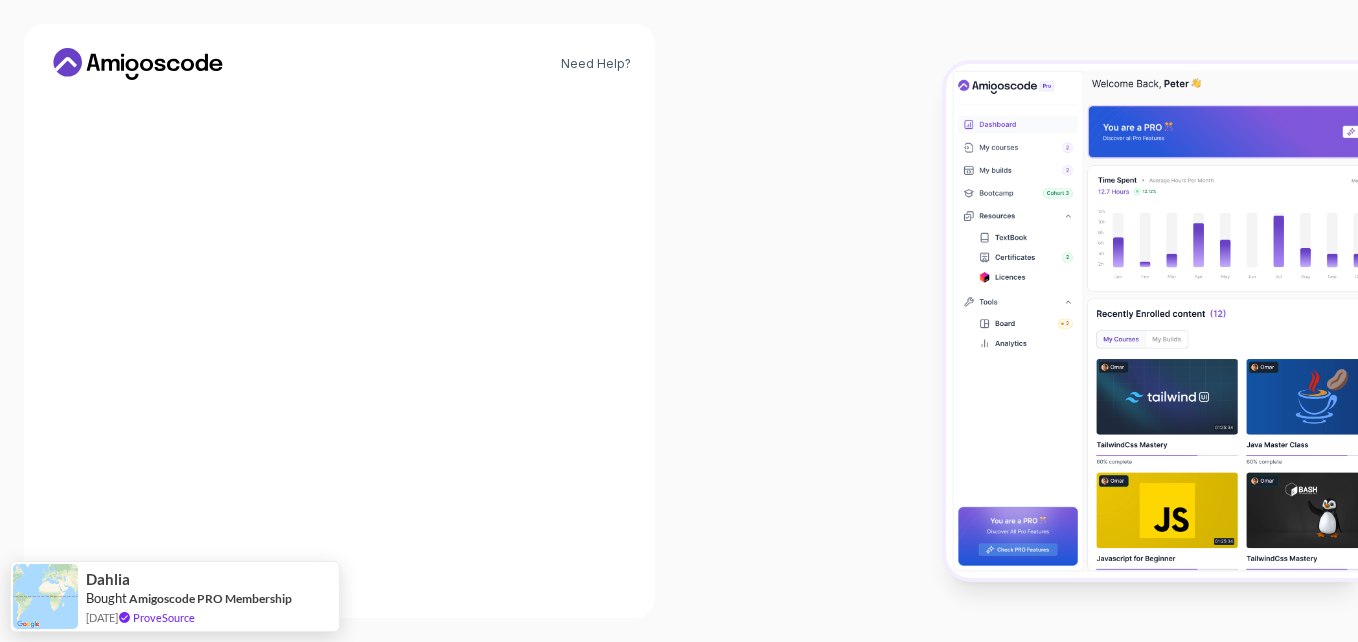 scroll, scrollTop: 231, scrollLeft: 0, axis: vertical 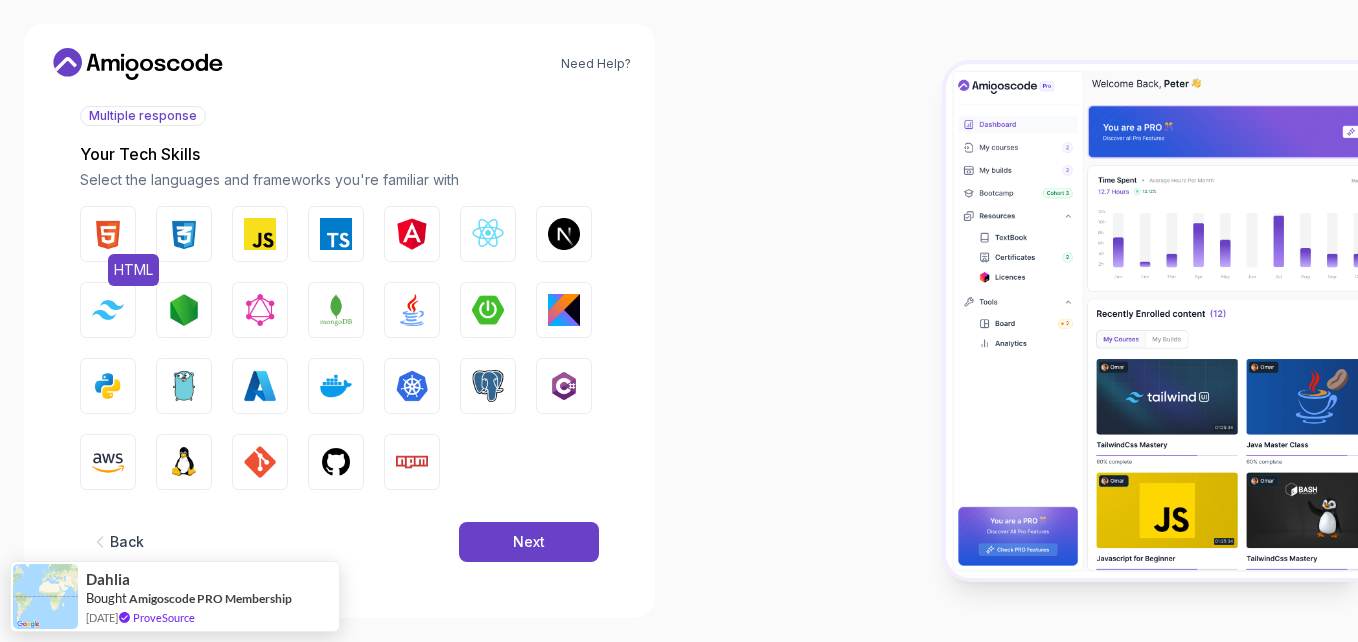 click on "HTML" at bounding box center [108, 234] 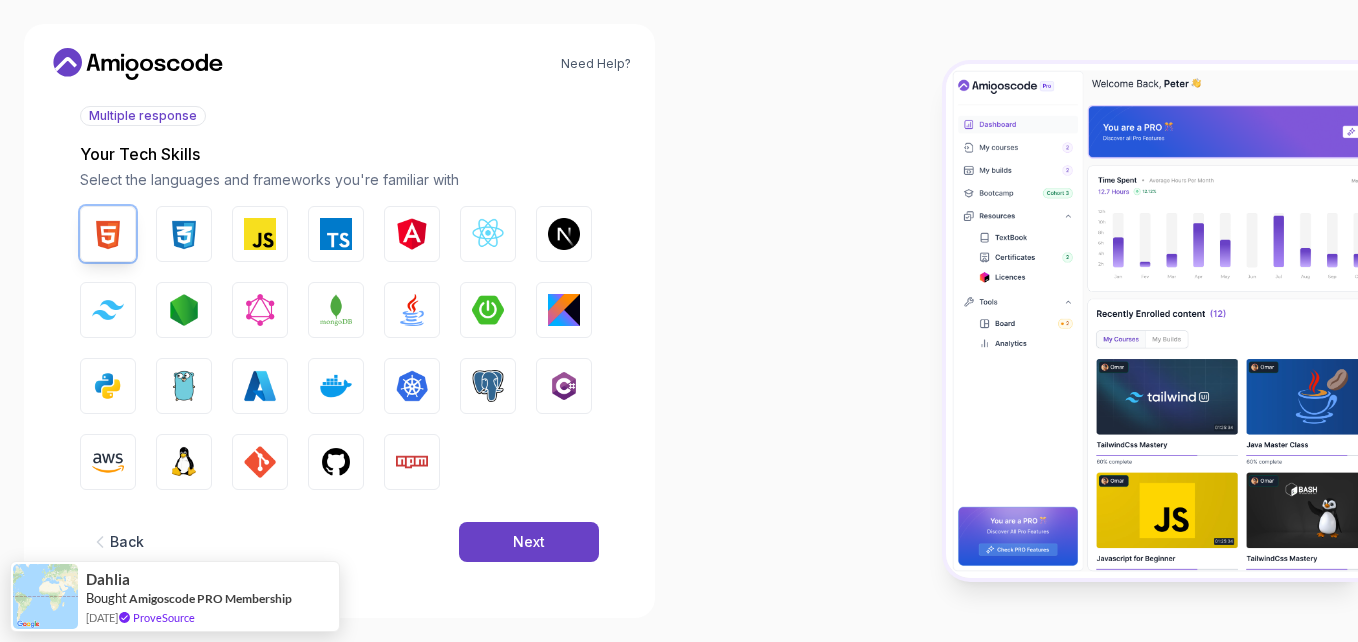 click on "HTML CSS JavaScript TypeScript Angular React.js Next.js Tailwind CSS Node.js GraphQL MongoDB Java Spring Boot Kotlin Python Go Azure Docker Kubernetes PostgreSQL C# AWS Linux GIT GitHub Npm" at bounding box center [339, 348] 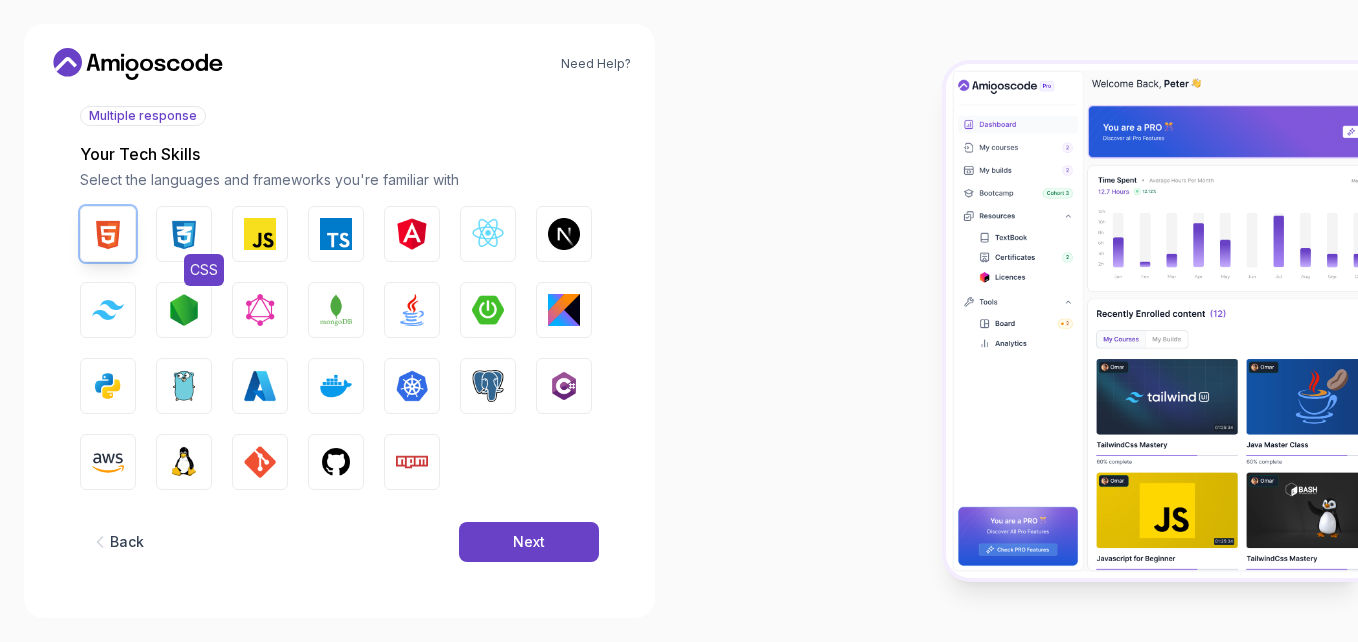click at bounding box center (184, 234) 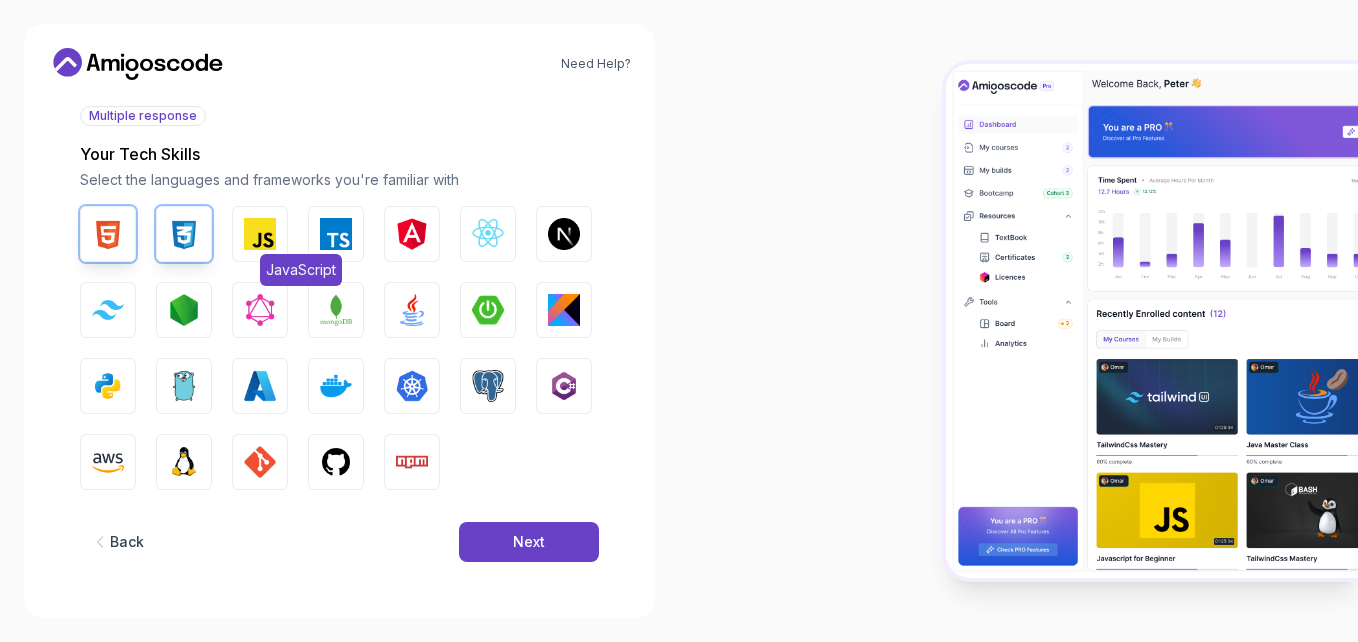 click at bounding box center [260, 234] 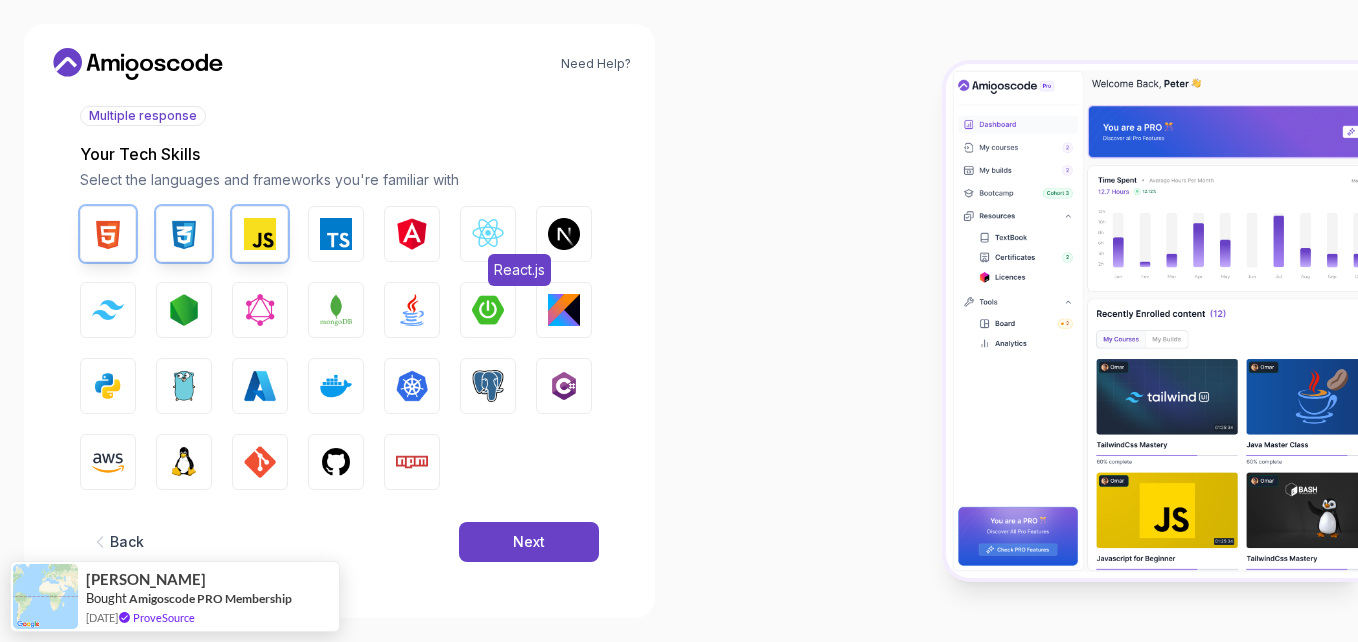 click at bounding box center (488, 234) 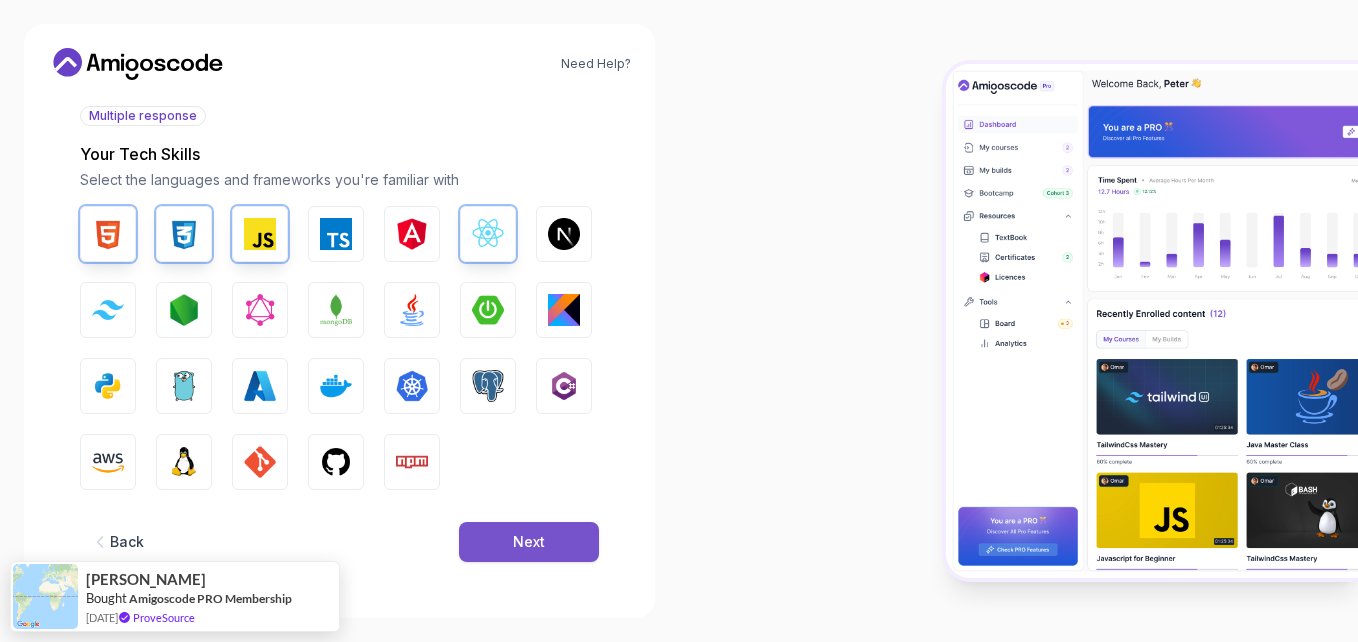 click on "Next" at bounding box center (529, 542) 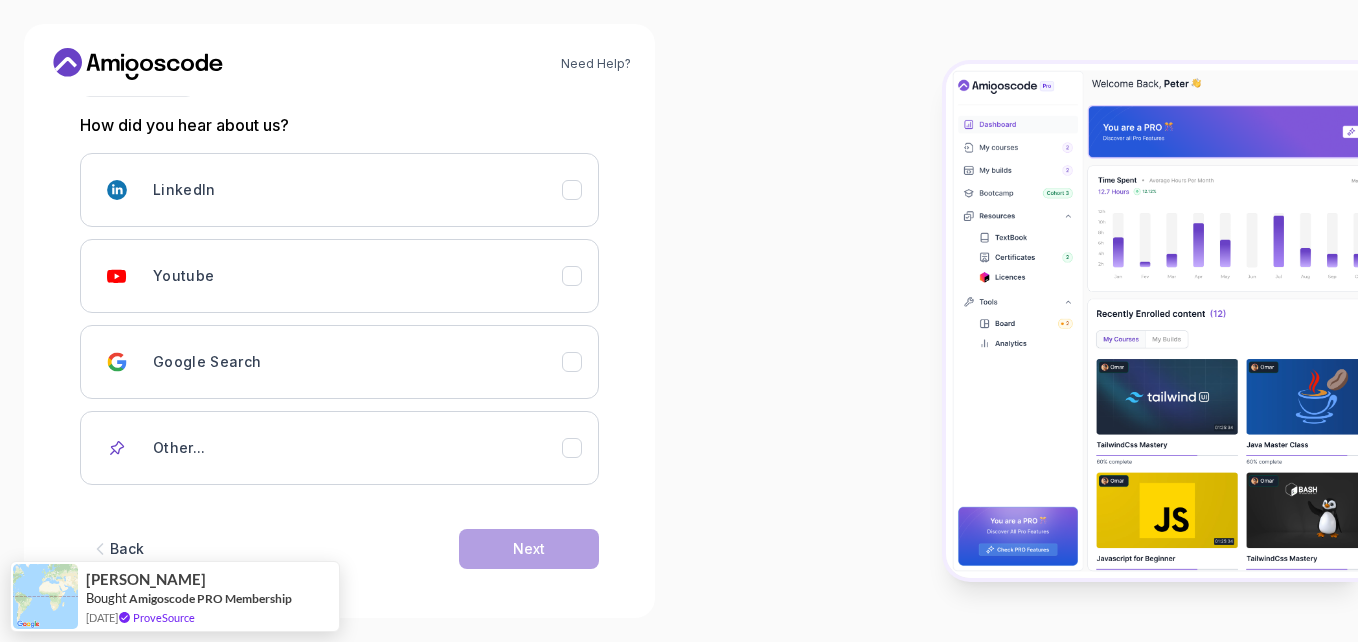 scroll, scrollTop: 267, scrollLeft: 0, axis: vertical 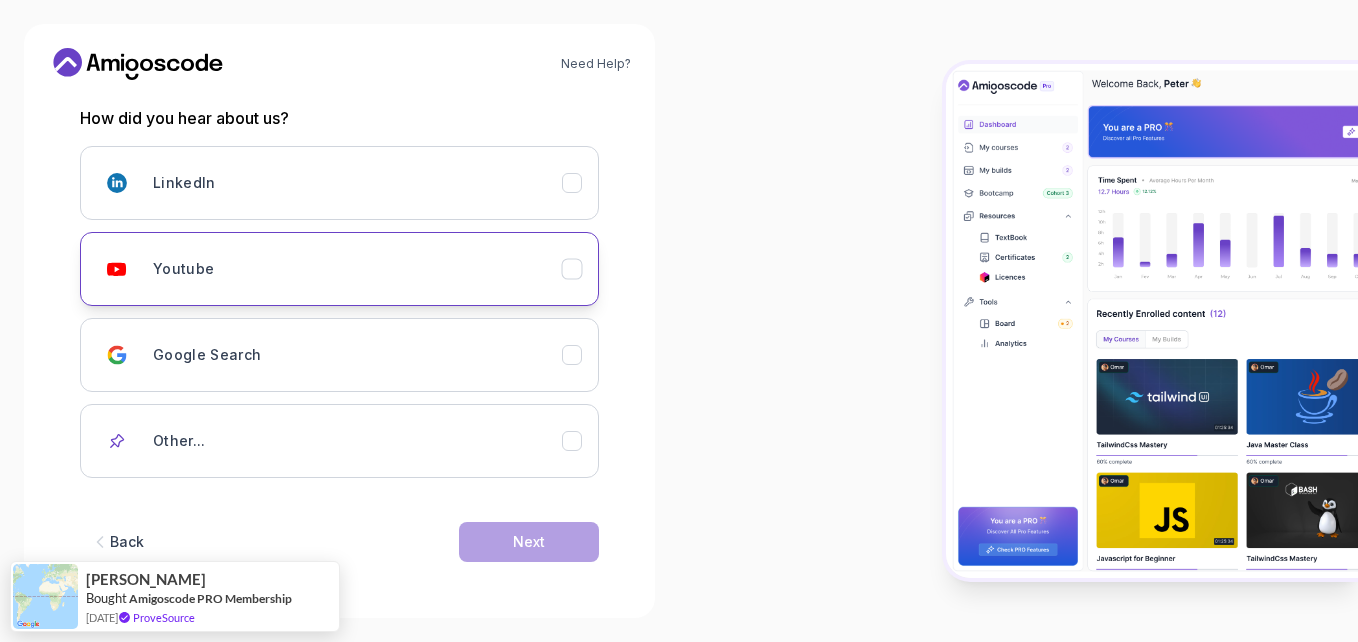 click 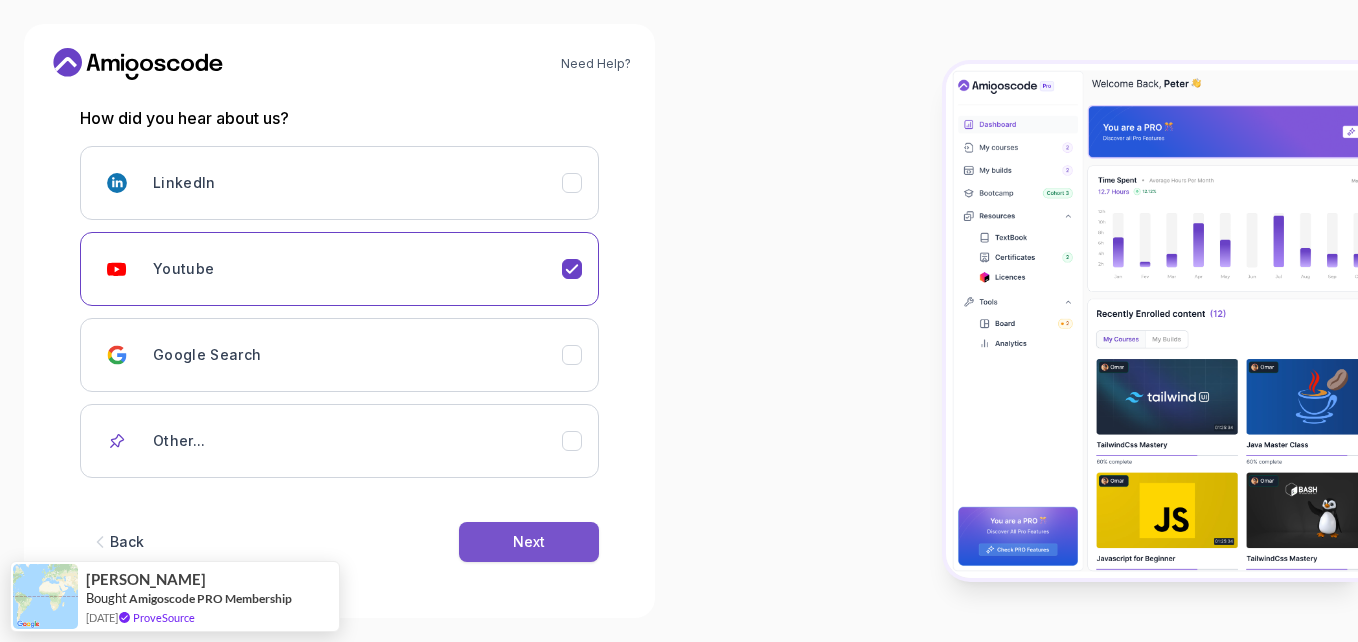 click on "Next" at bounding box center [529, 542] 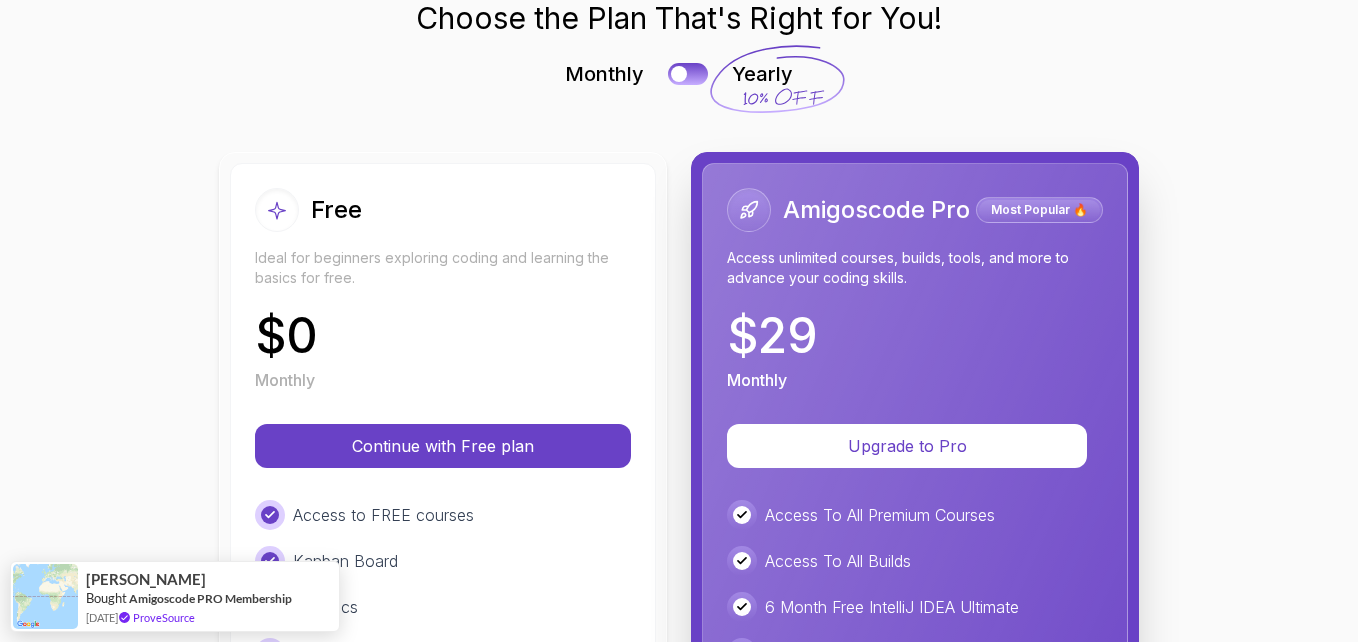 scroll, scrollTop: 97, scrollLeft: 0, axis: vertical 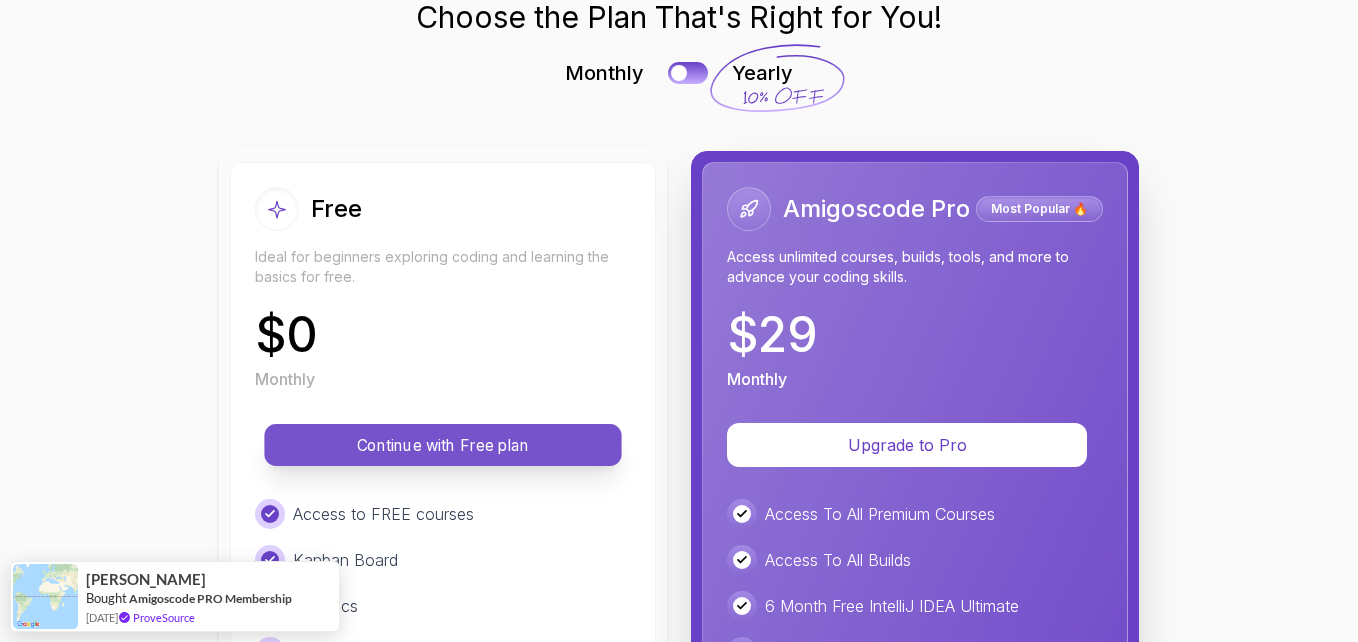 click on "Continue with Free plan" at bounding box center (442, 445) 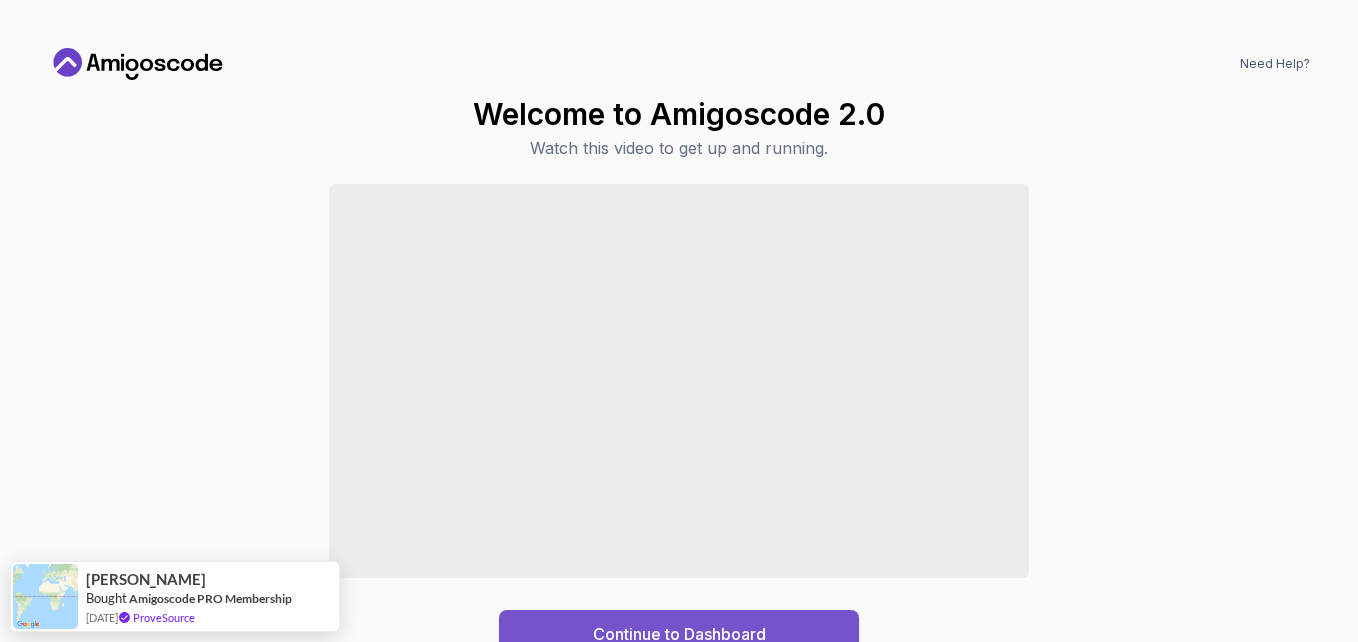 click on "Continue to Dashboard" at bounding box center [679, 634] 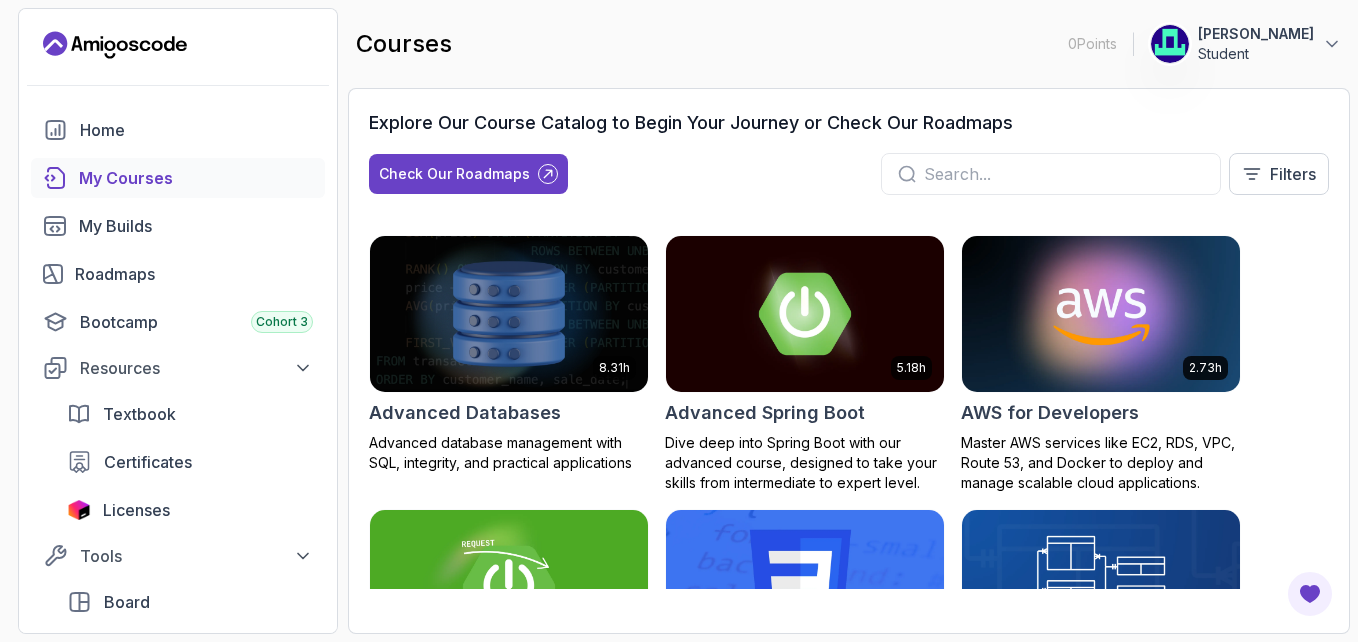 click on "My Courses" at bounding box center (196, 178) 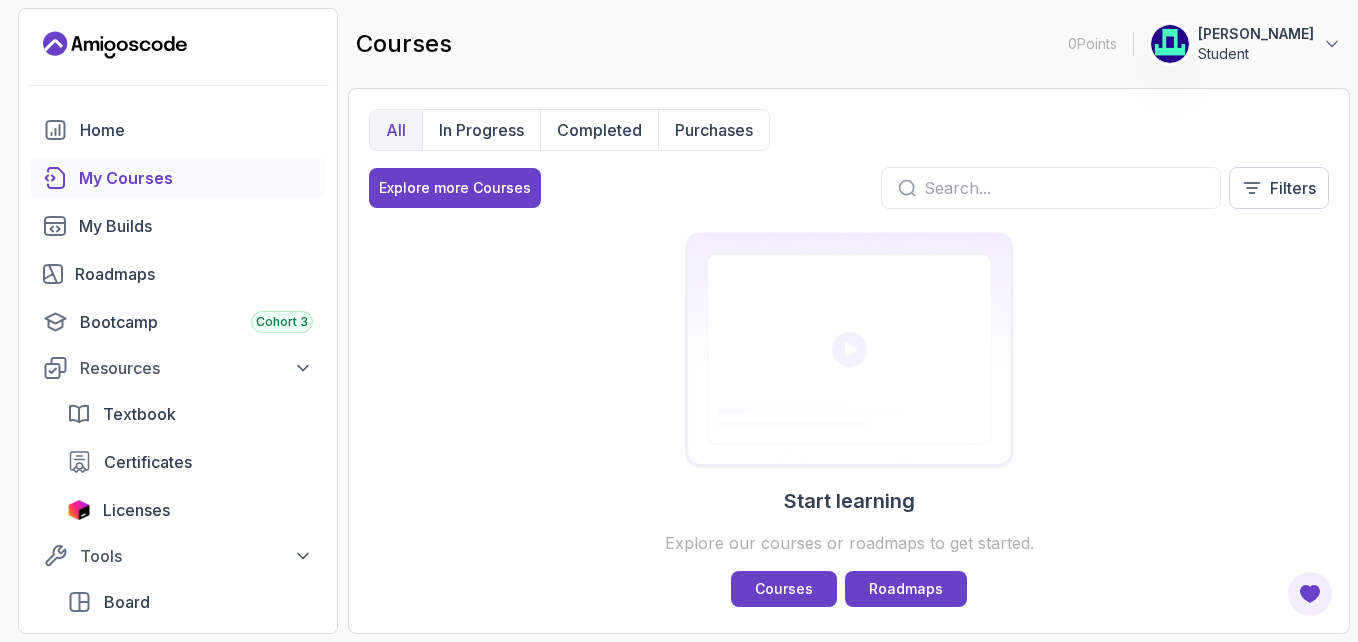 click at bounding box center [1064, 188] 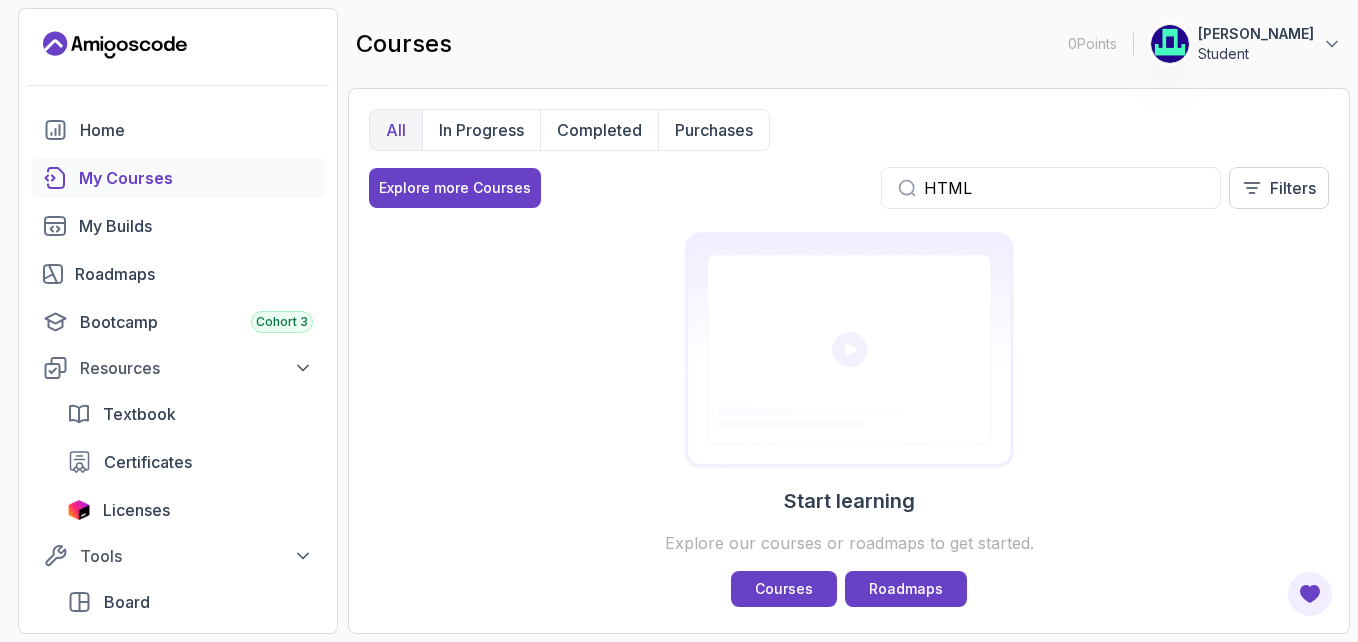 type on "HTML" 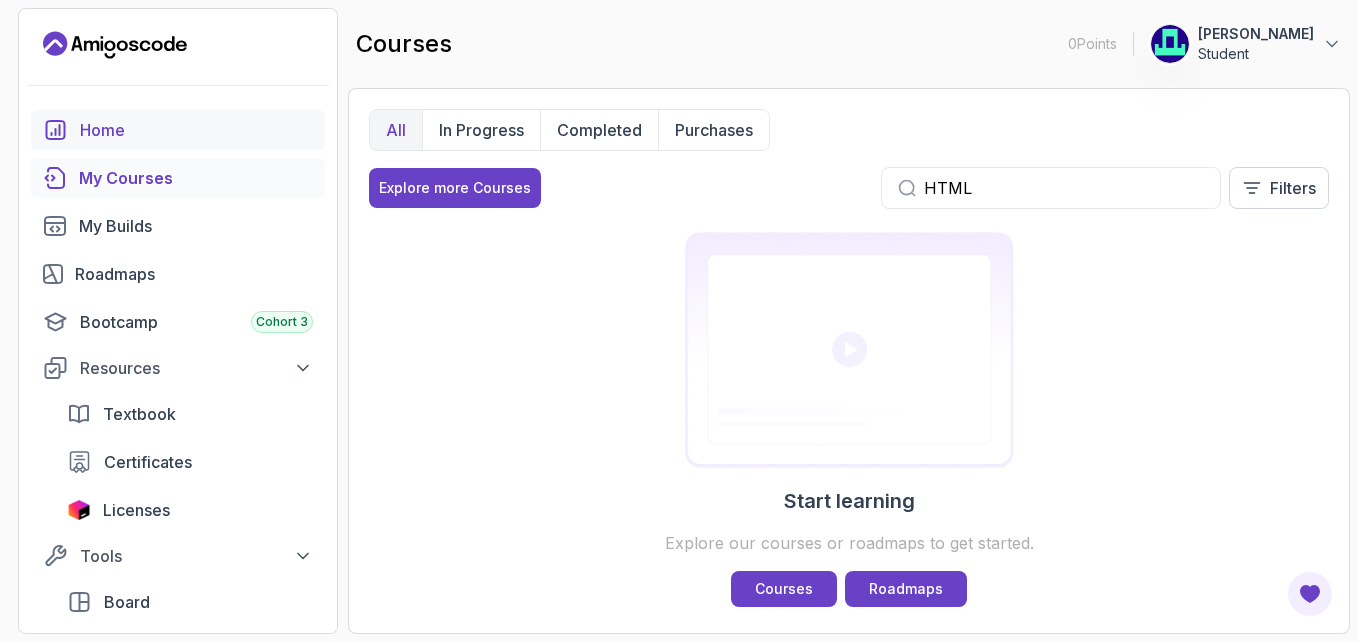 click on "Home" at bounding box center [196, 130] 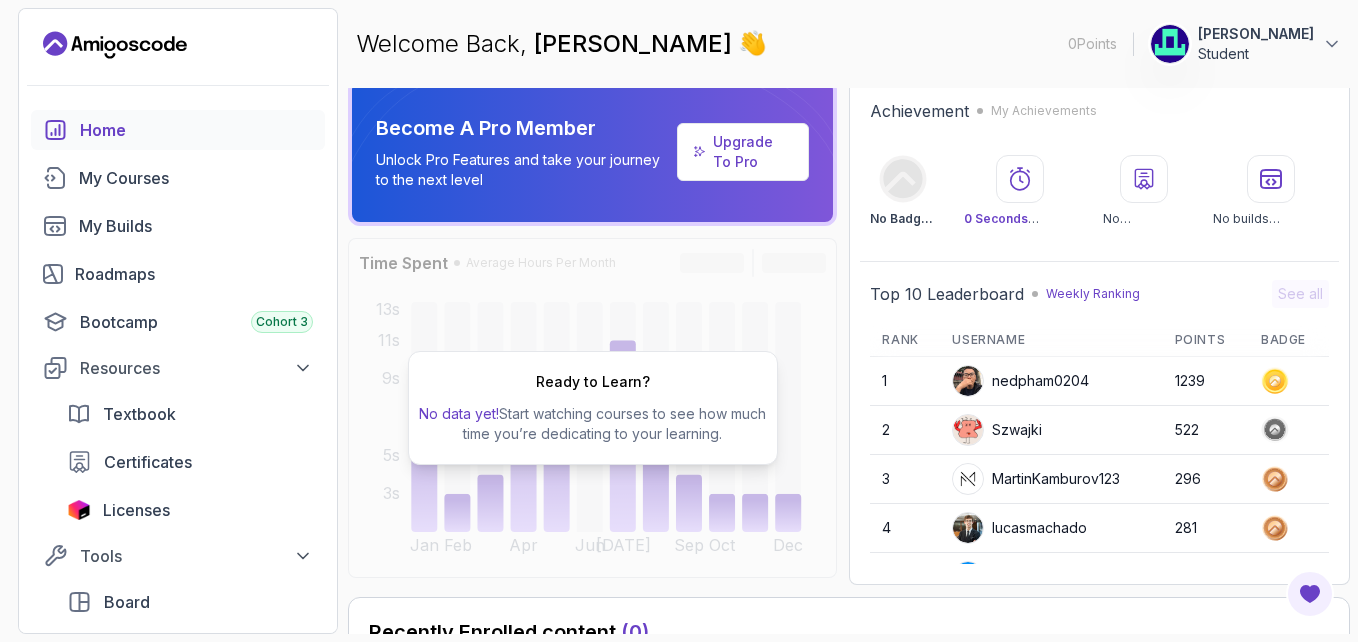 scroll, scrollTop: 14, scrollLeft: 0, axis: vertical 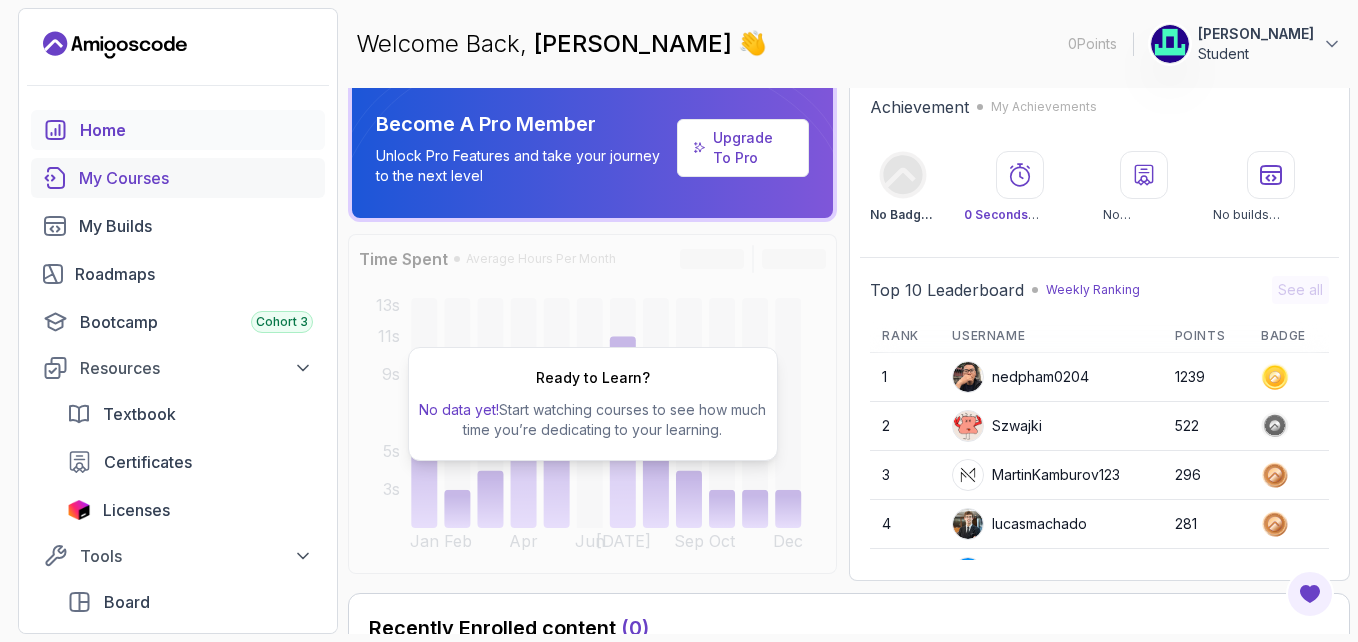 click on "My Courses" at bounding box center [178, 178] 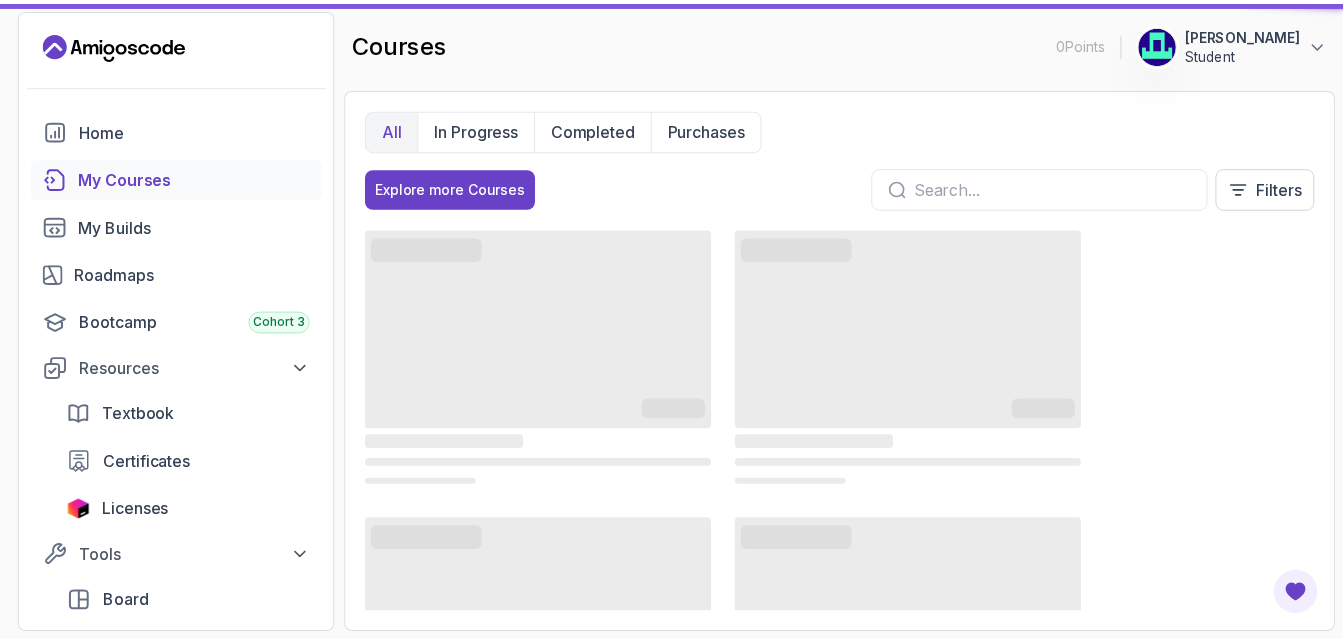 scroll, scrollTop: 0, scrollLeft: 0, axis: both 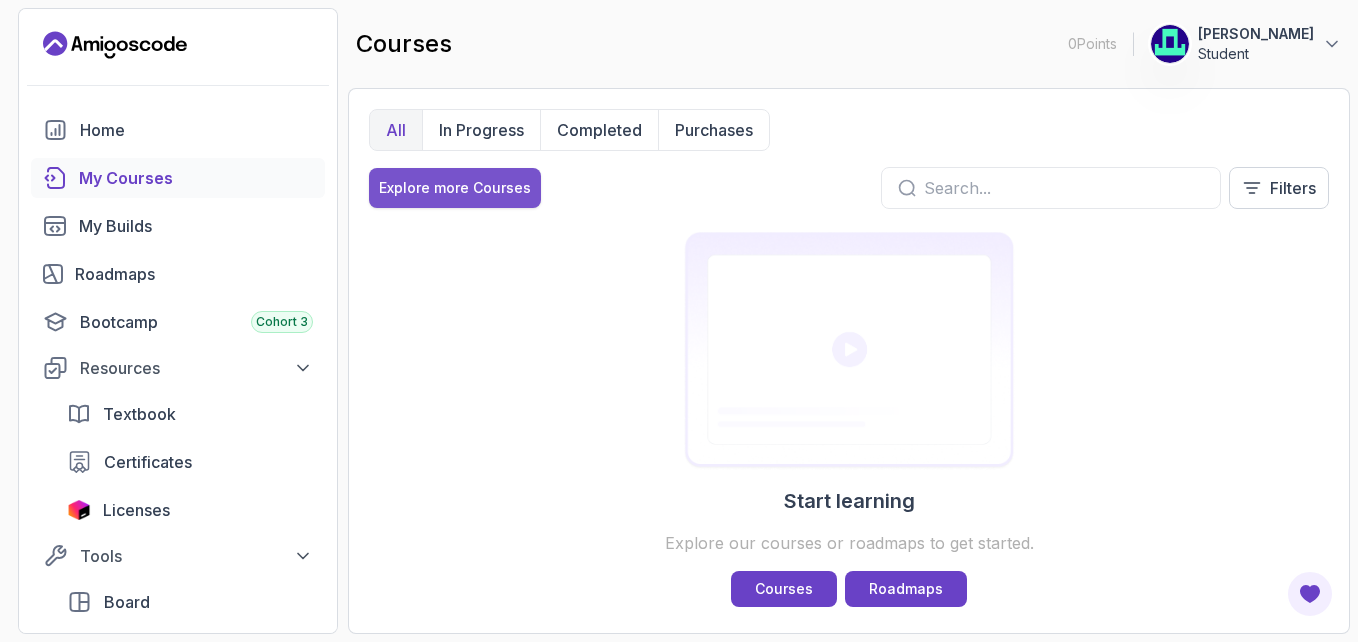 click on "Explore more Courses" at bounding box center [455, 188] 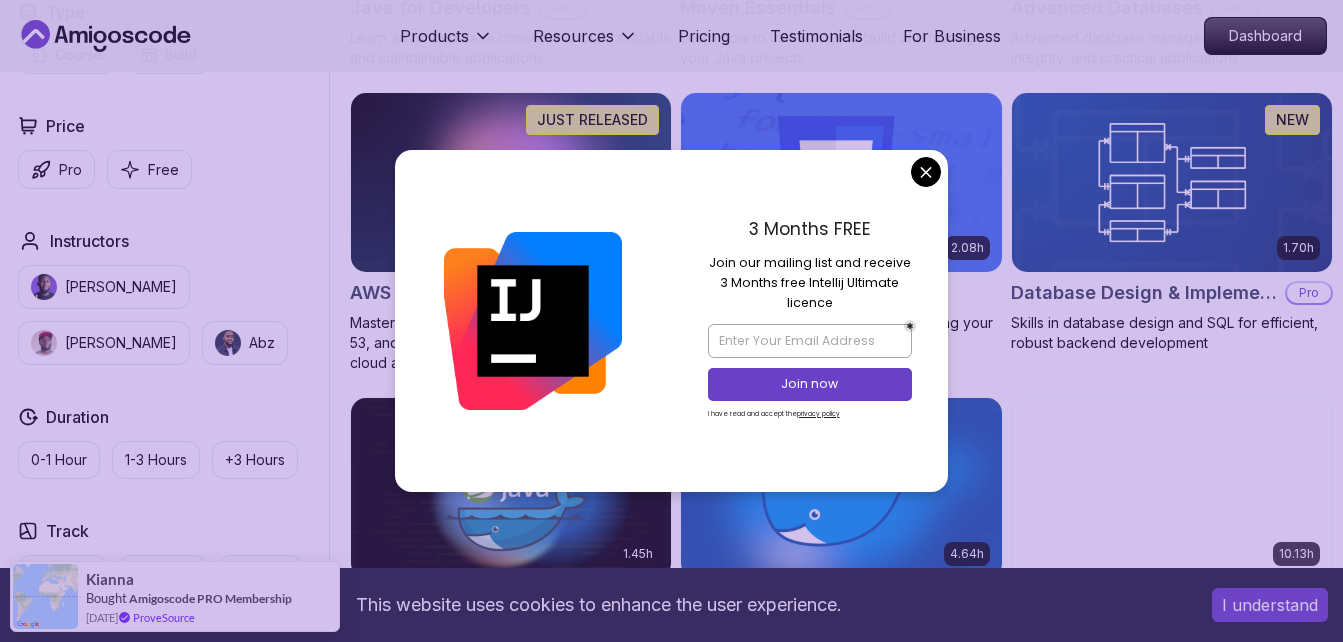 scroll, scrollTop: 1473, scrollLeft: 0, axis: vertical 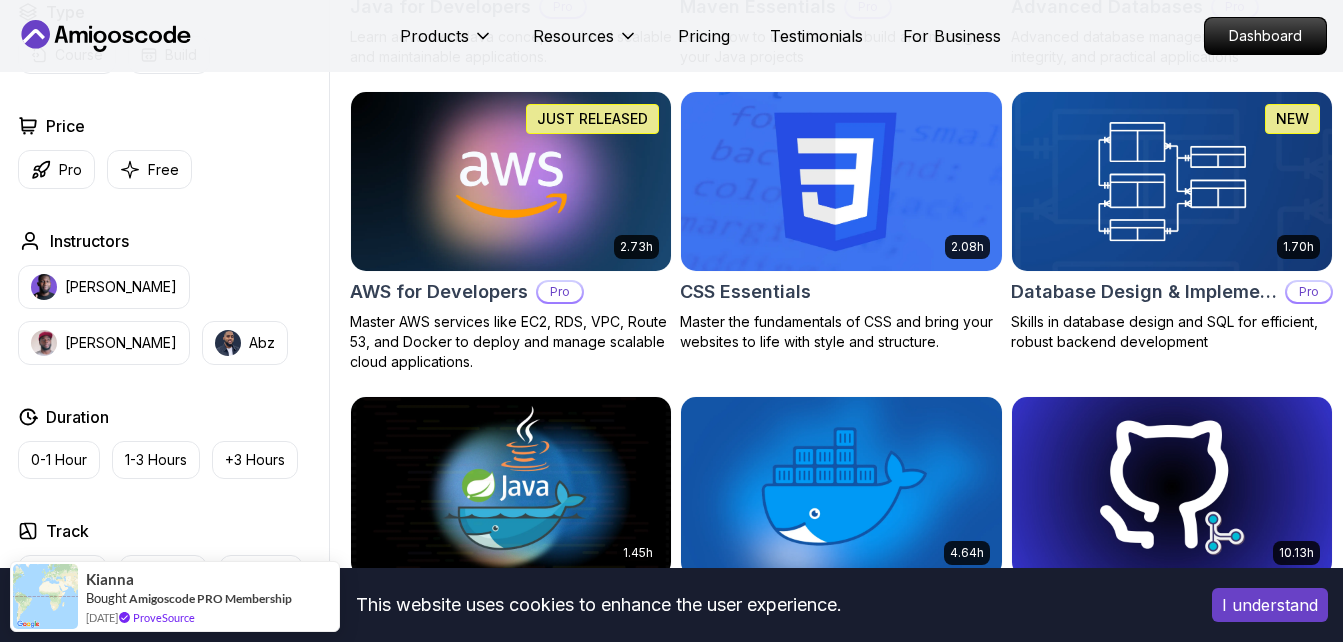 click on "This website uses cookies to enhance the user experience. I understand Products Resources Pricing Testimonials For Business Dashboard Products Resources Pricing Testimonials For Business Dashboard All Courses Learn Java, Spring Boot, DevOps & More with Amigoscode Premium Courses Master in-demand skills like Java, Spring Boot, DevOps, React, and more through hands-on, expert-led courses. Advance your software development career with real-world projects and practical learning. Filters Filters Type Course Build Price Pro Free Instructors [PERSON_NAME] [PERSON_NAME] Duration 0-1 Hour 1-3 Hours +3 Hours Track Front End Back End Dev Ops Full Stack Level Junior Mid-level Senior 6.00h Linux Fundamentals Pro Learn the fundamentals of Linux and how to use the command line 5.18h Advanced Spring Boot Pro Dive deep into Spring Boot with our advanced course, designed to take your skills from intermediate to expert level. 3.30h Building APIs with Spring Boot Pro 1.67h NEW Spring Boot for Beginners 6.65h NEW Spring Data JPA Pro" at bounding box center (671, 3396) 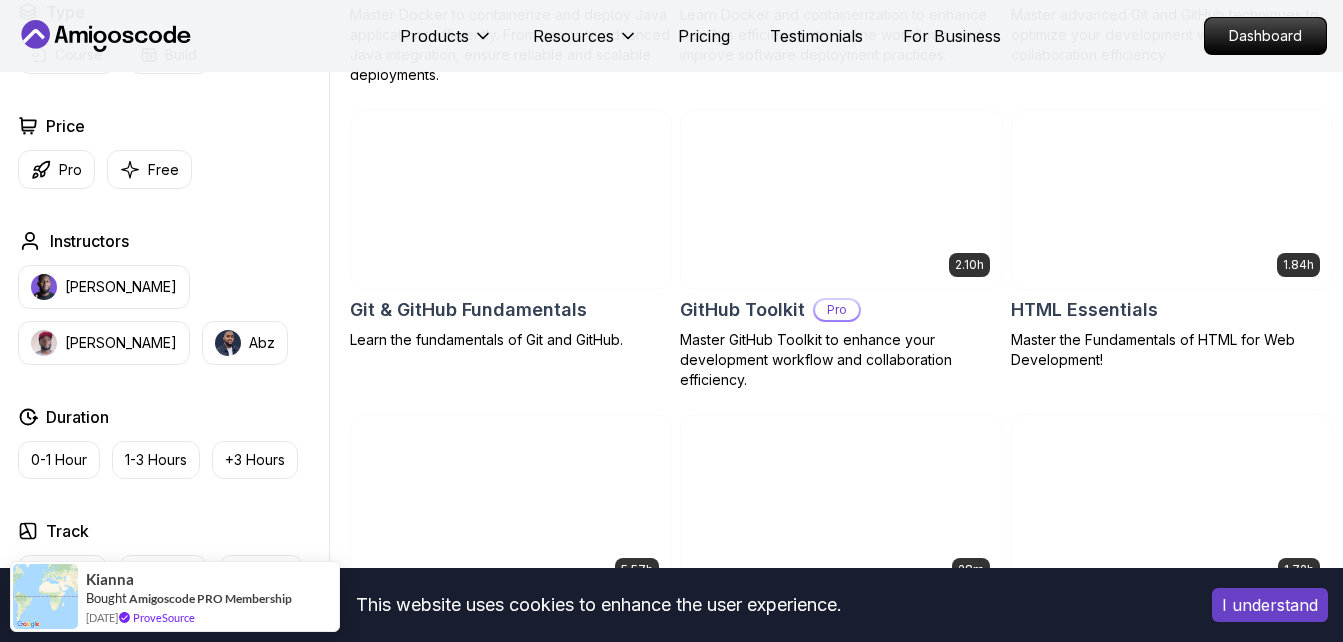 scroll, scrollTop: 2087, scrollLeft: 0, axis: vertical 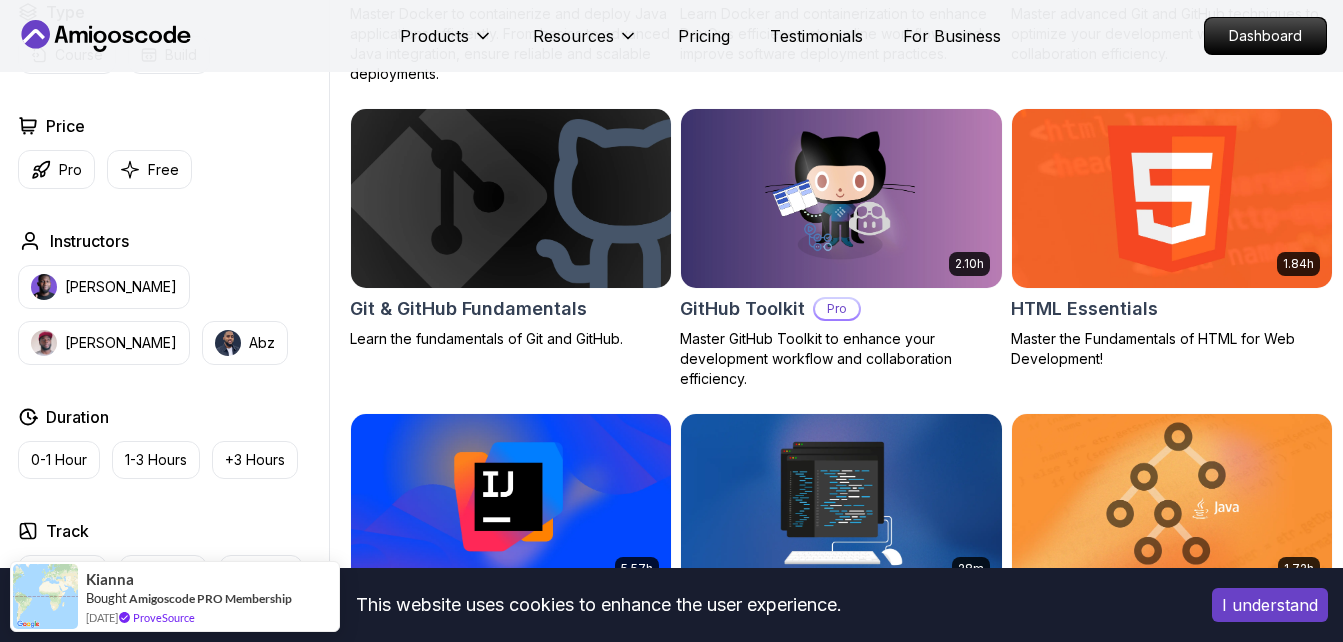 click at bounding box center [1172, 198] 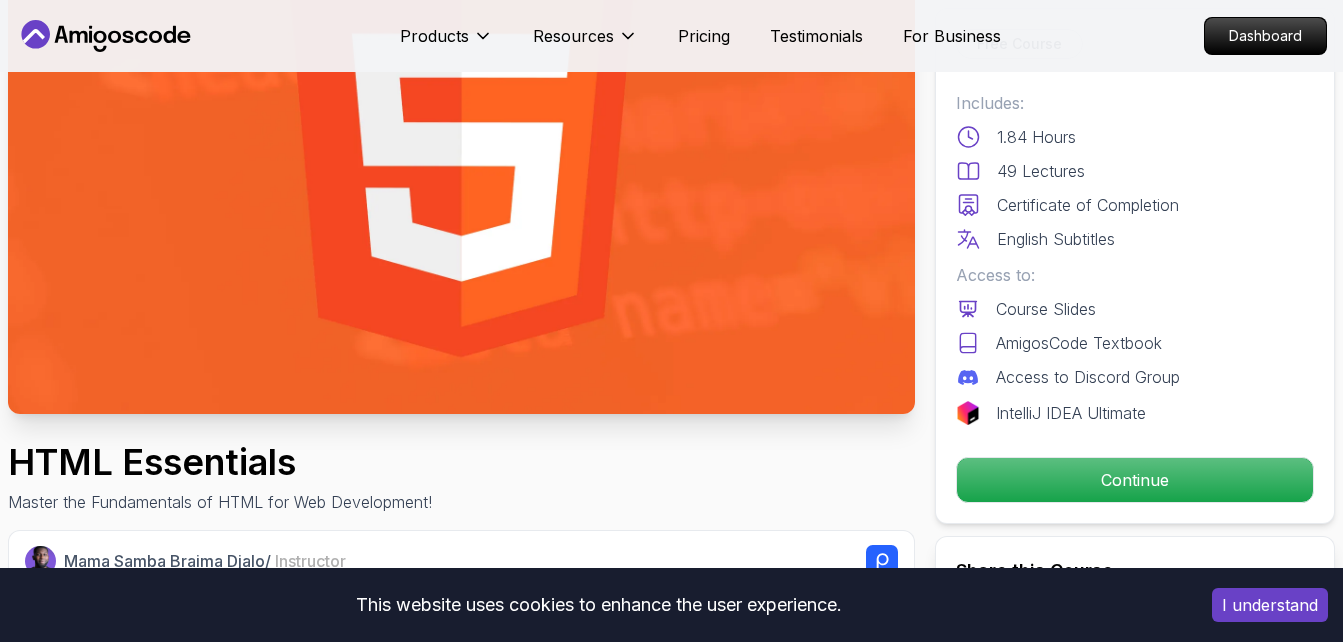 scroll, scrollTop: 217, scrollLeft: 0, axis: vertical 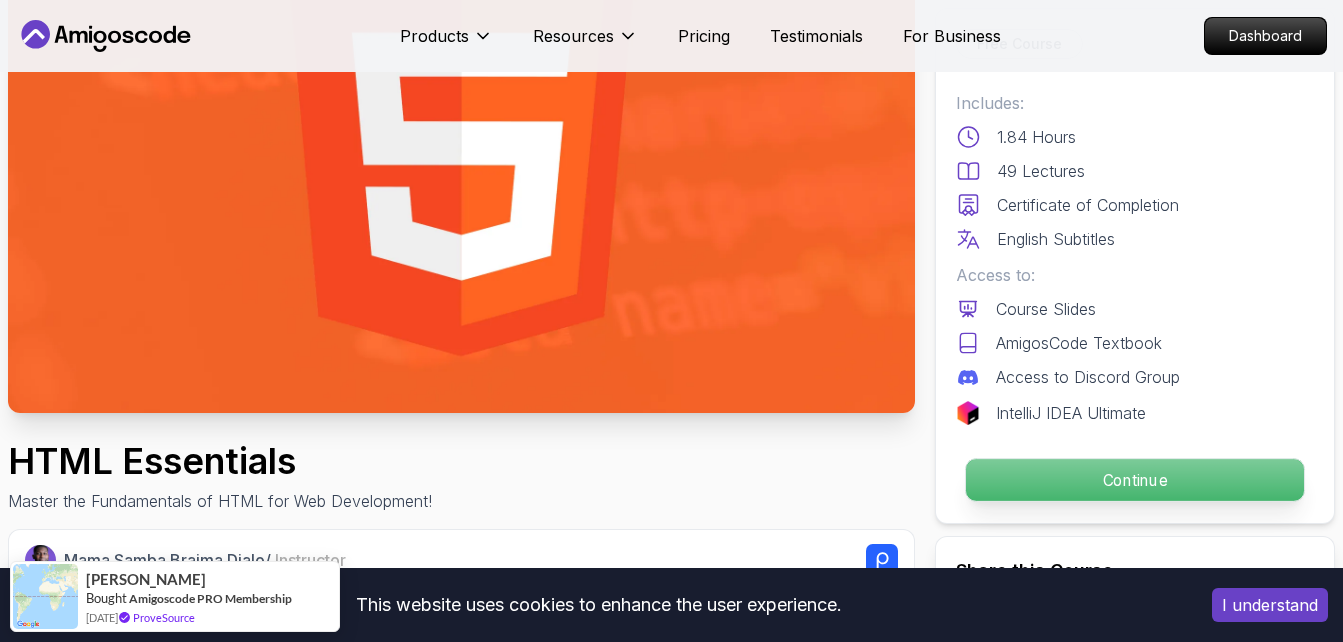click on "Continue" at bounding box center [1135, 480] 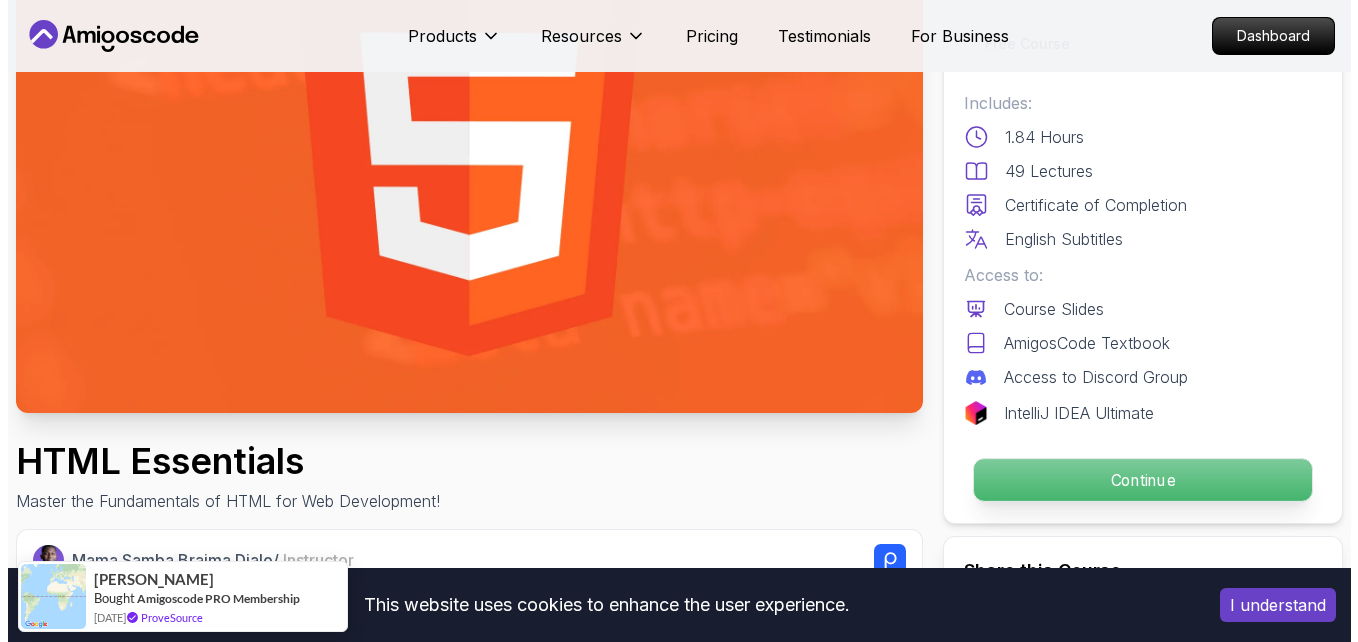 scroll, scrollTop: 0, scrollLeft: 0, axis: both 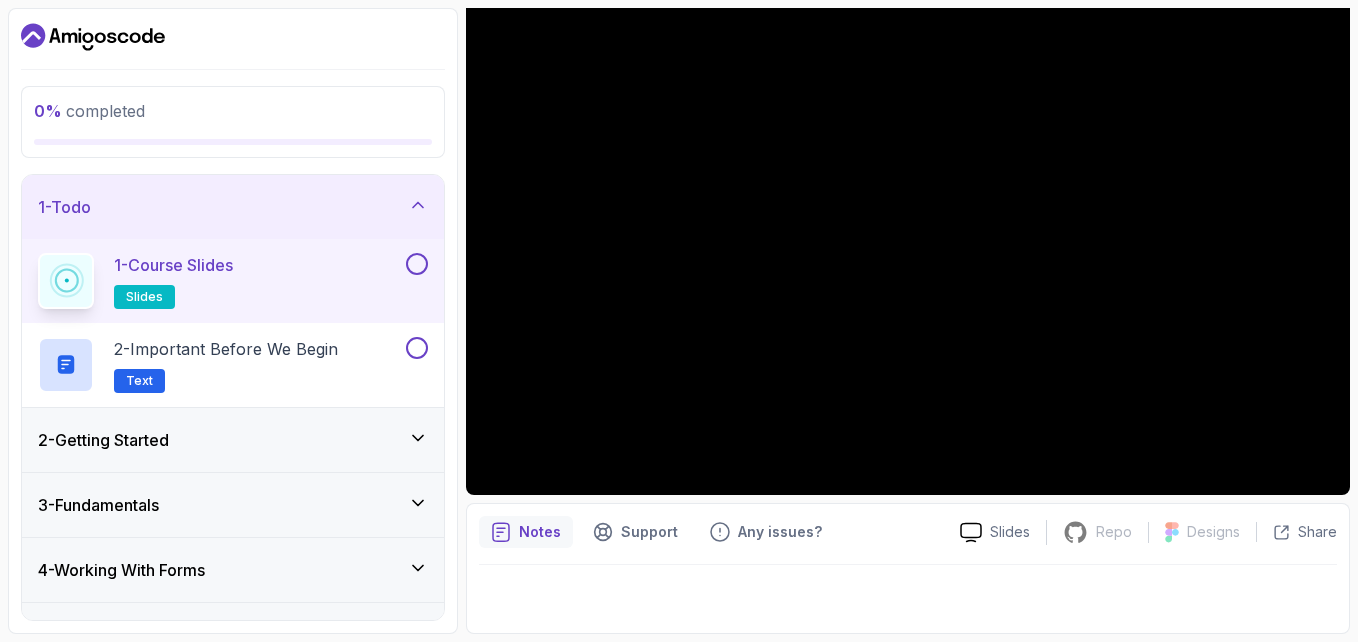 click on "1  -  Course Slides slides" at bounding box center (220, 281) 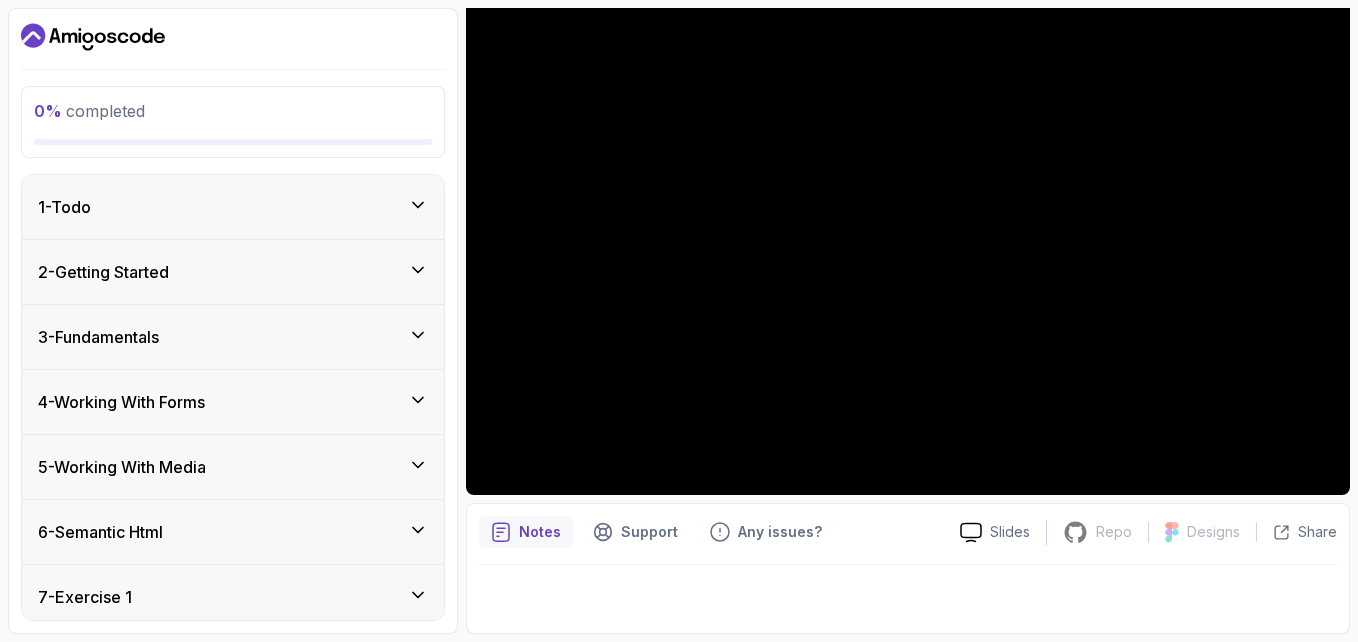 click 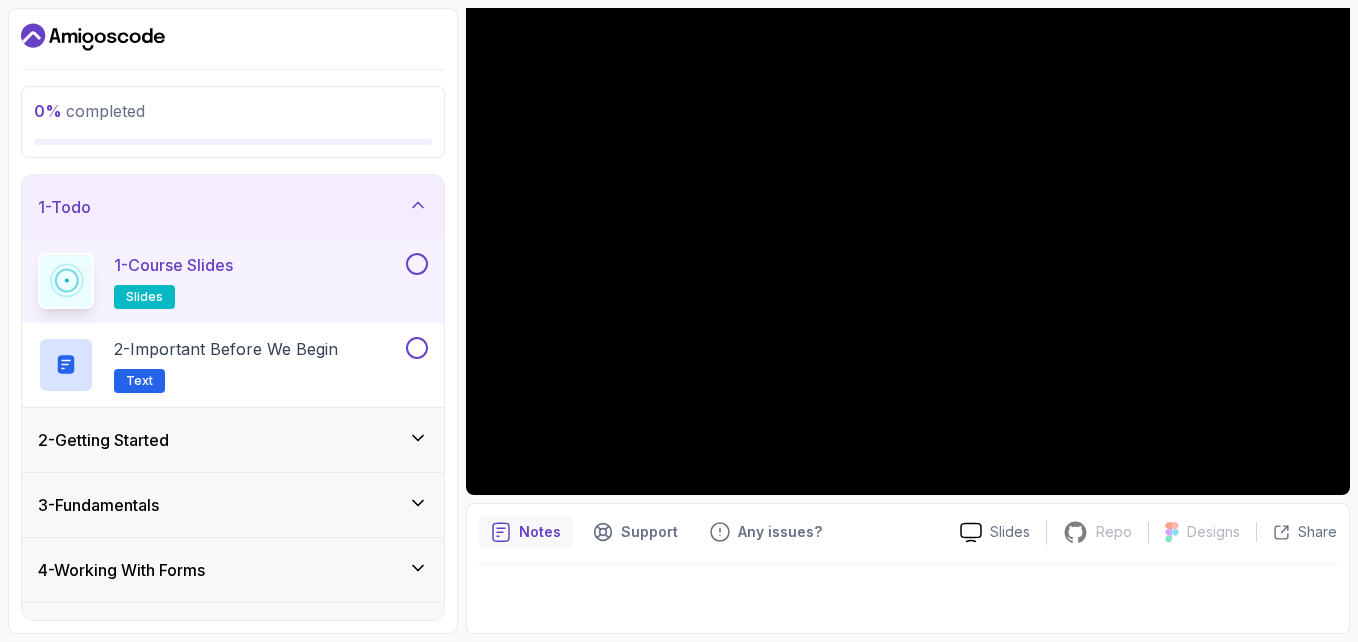click on "slides" at bounding box center (144, 297) 